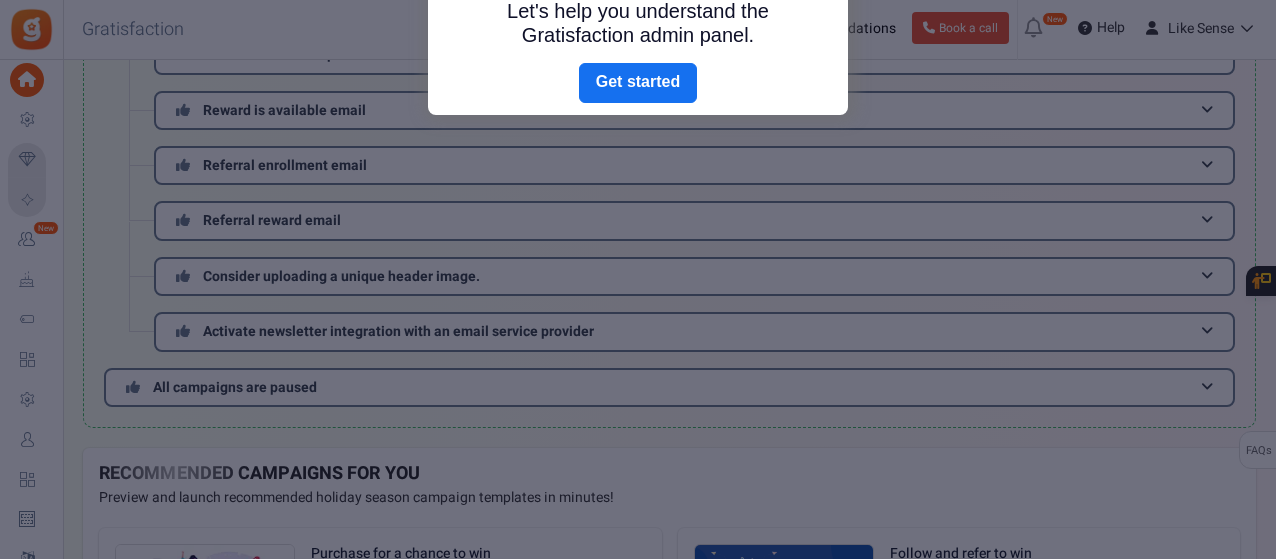 scroll, scrollTop: 382, scrollLeft: 0, axis: vertical 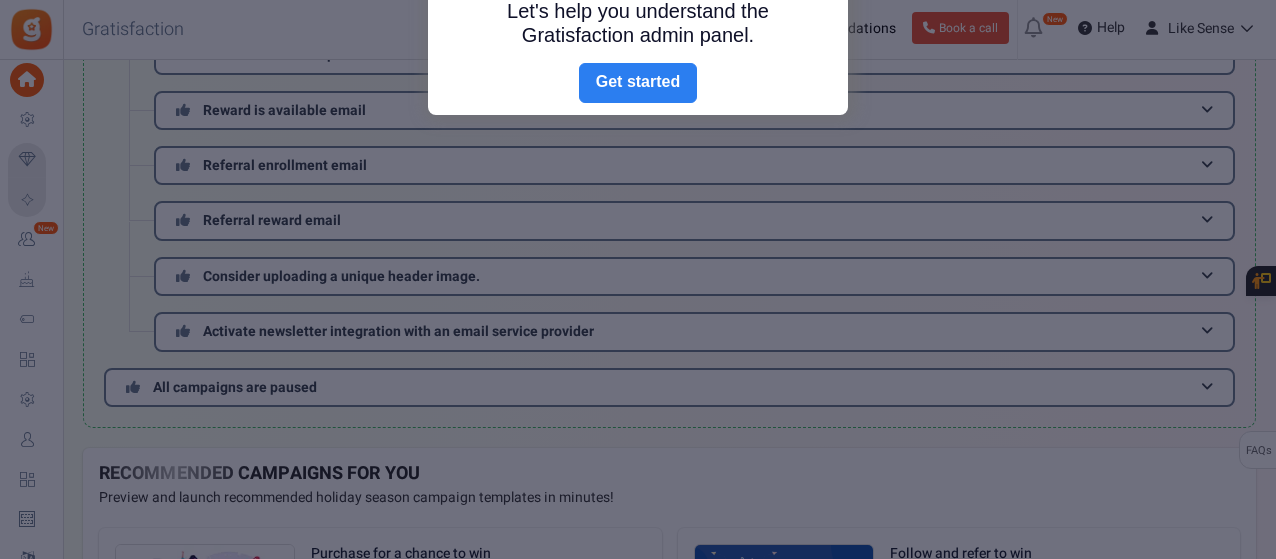 click on "Next" at bounding box center [638, 83] 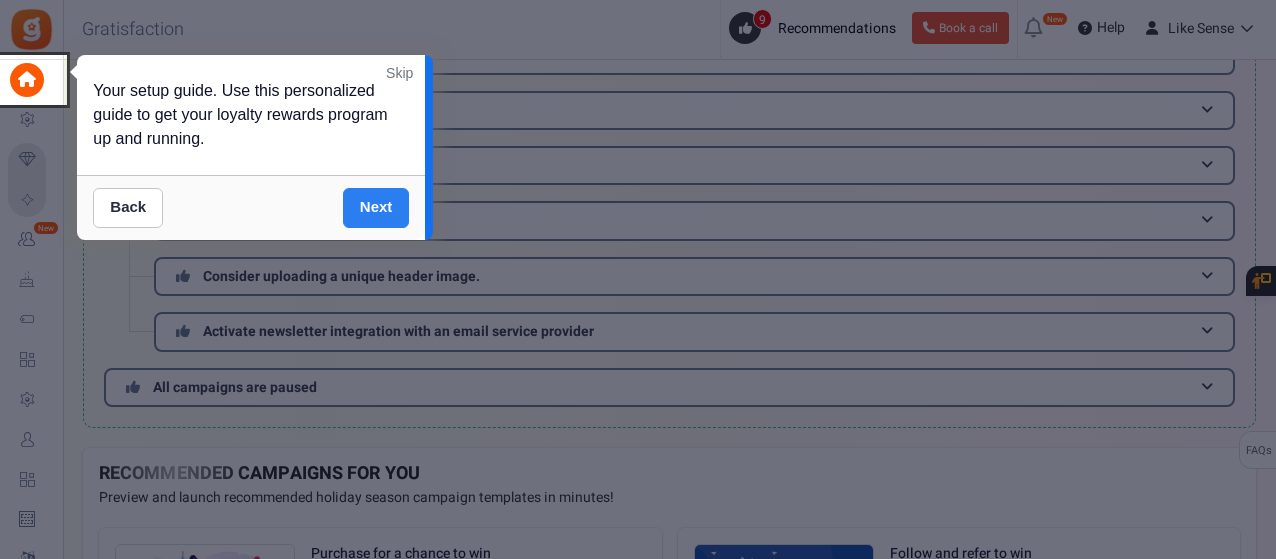 click on "Next" at bounding box center [376, 208] 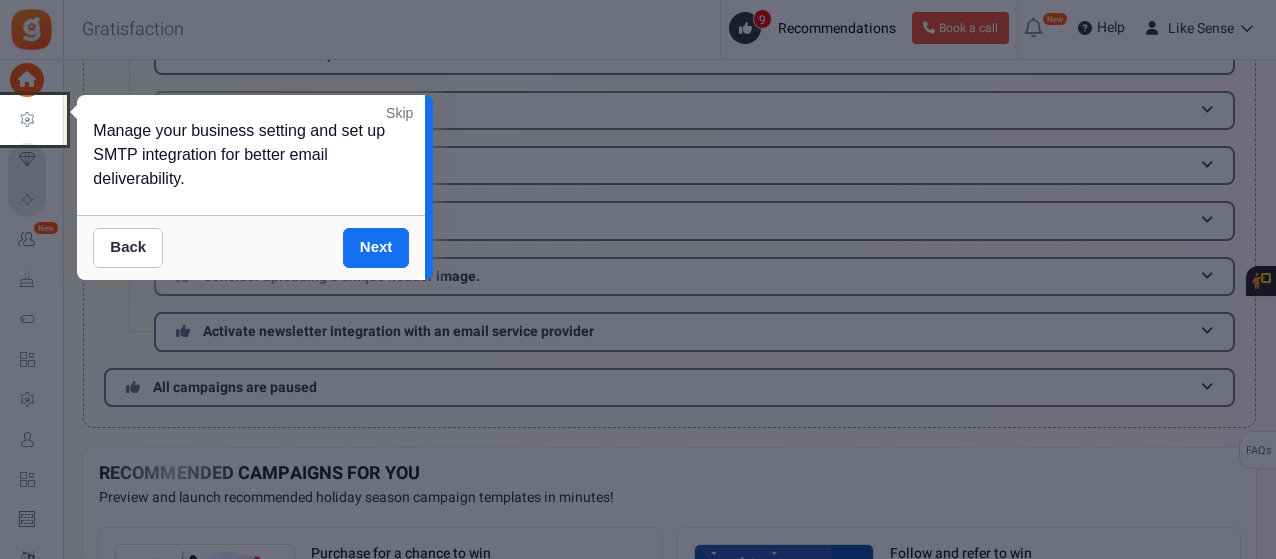 click on "Skip" at bounding box center (399, 113) 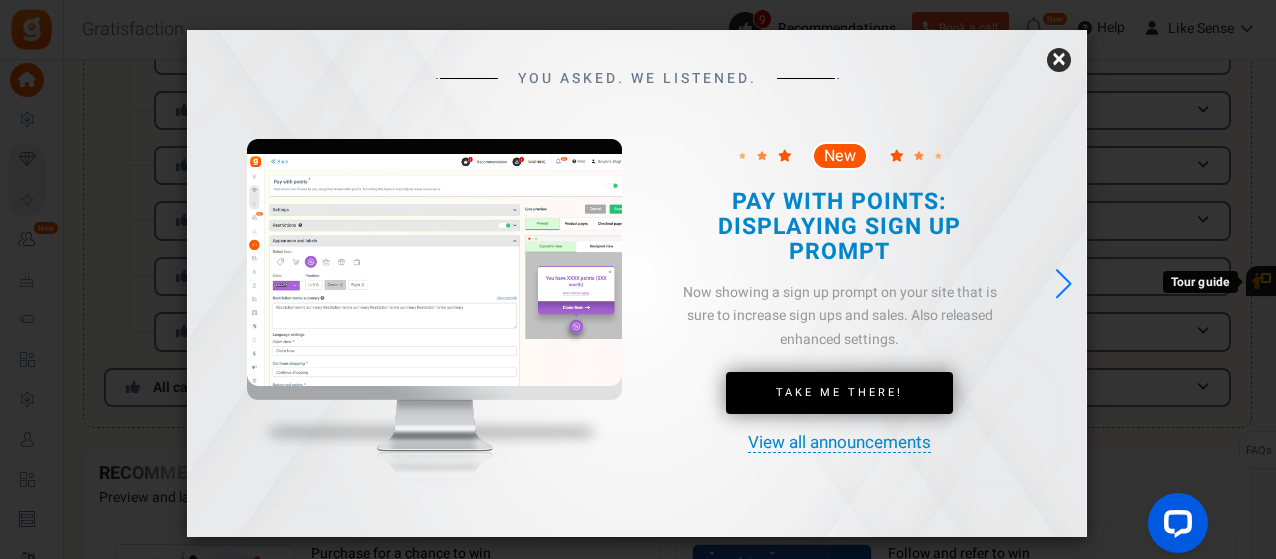 scroll, scrollTop: 0, scrollLeft: 0, axis: both 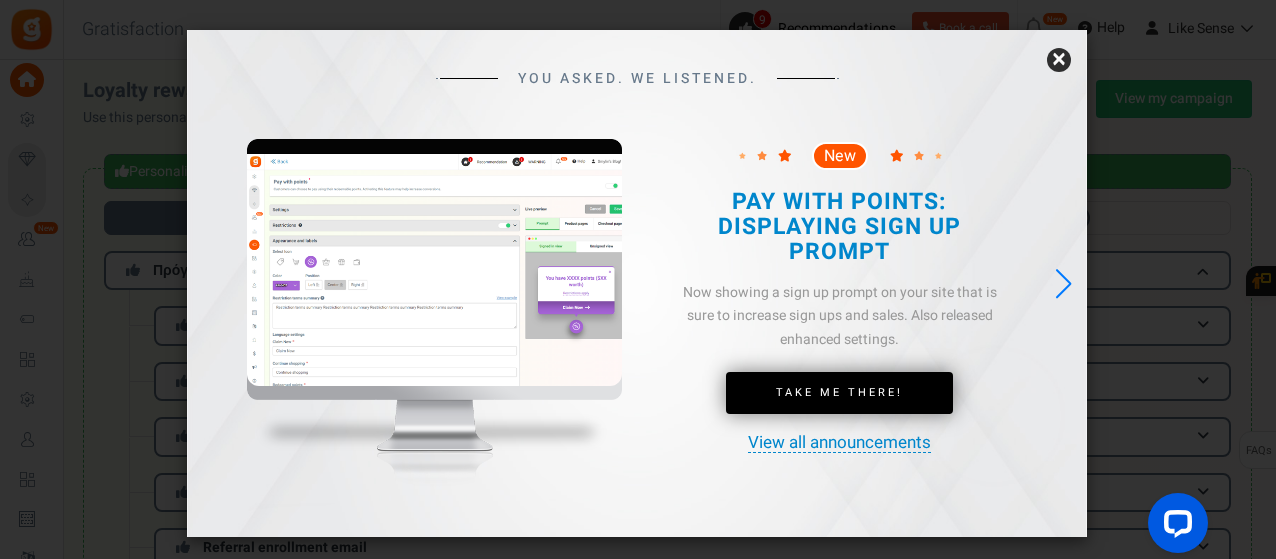 click on "×" at bounding box center [1059, 60] 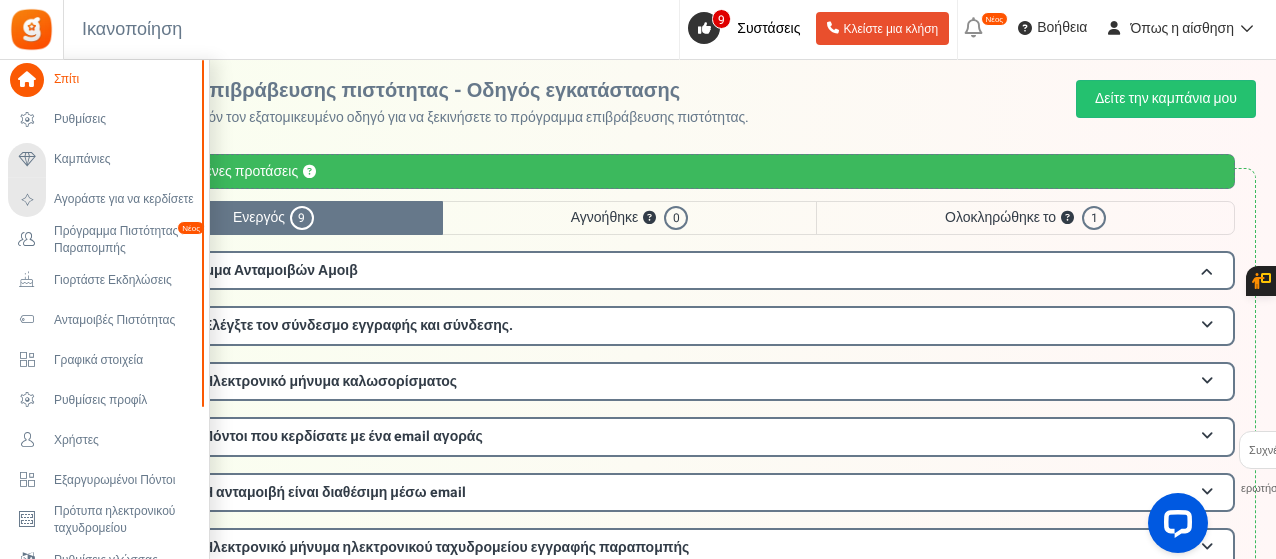 click at bounding box center [27, 80] 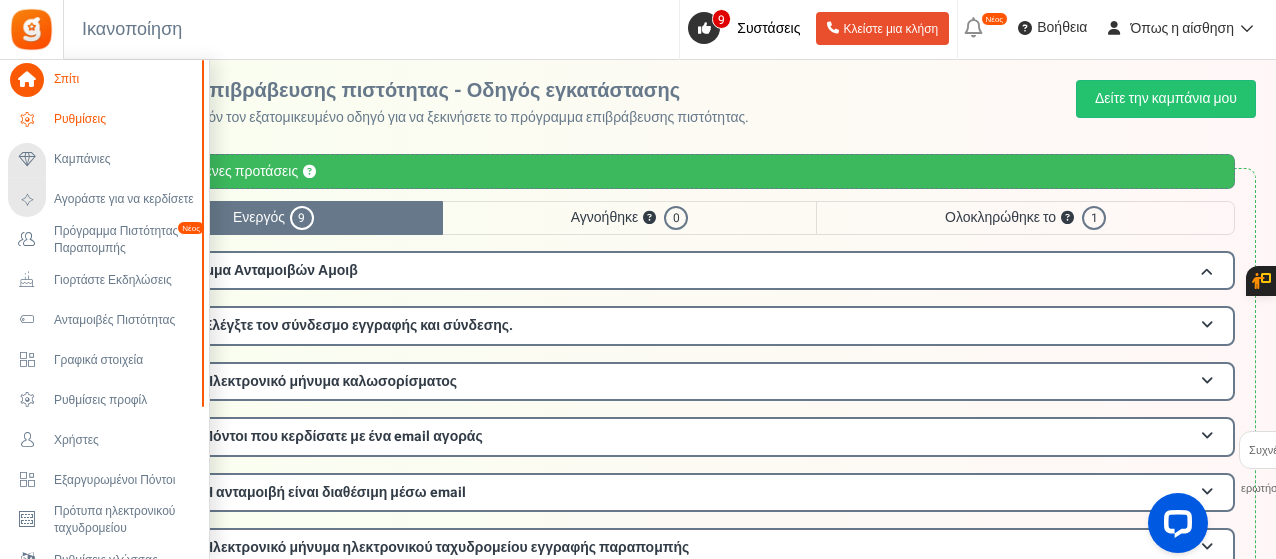 click on "Ρυθμίσεις" at bounding box center [104, 120] 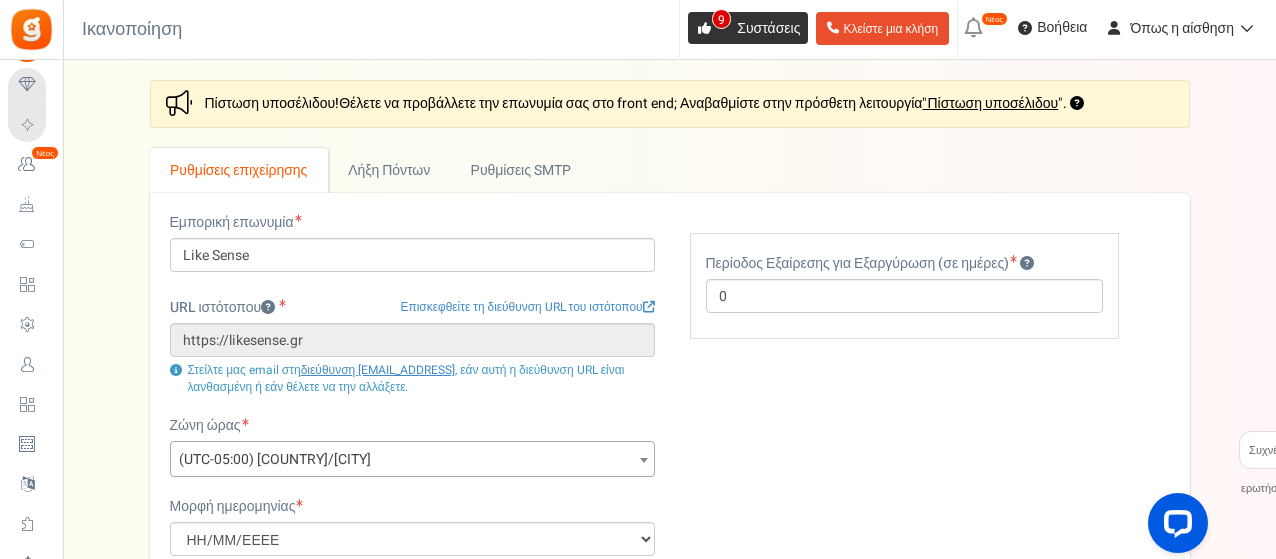 click on "Συστάσεις" at bounding box center (768, 28) 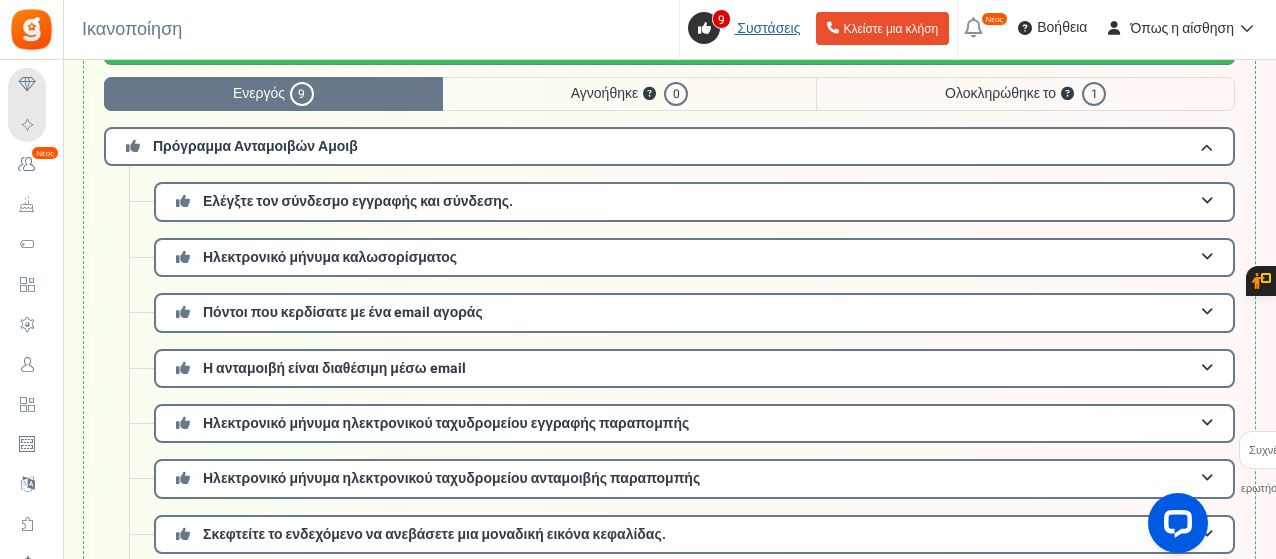 scroll, scrollTop: 100, scrollLeft: 0, axis: vertical 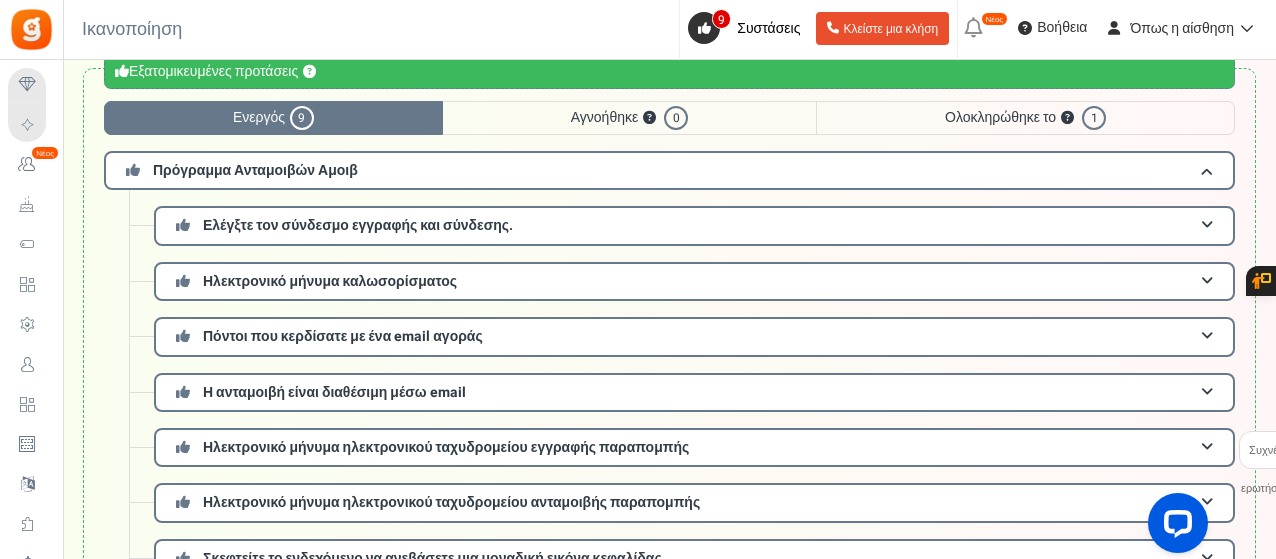 click on "9" at bounding box center (301, 118) 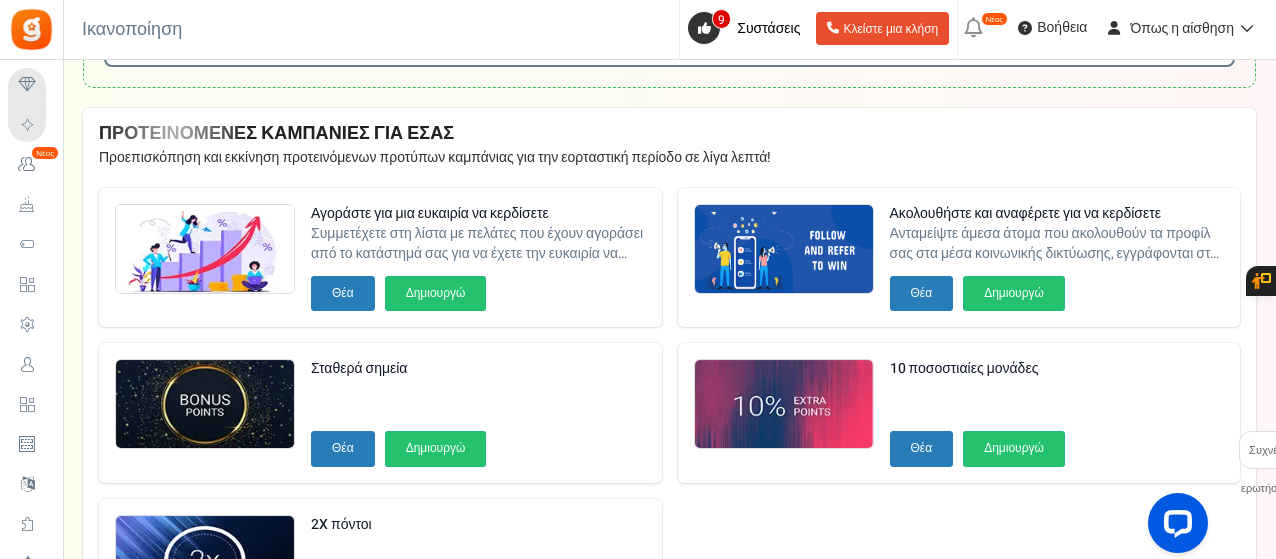 scroll, scrollTop: 500, scrollLeft: 0, axis: vertical 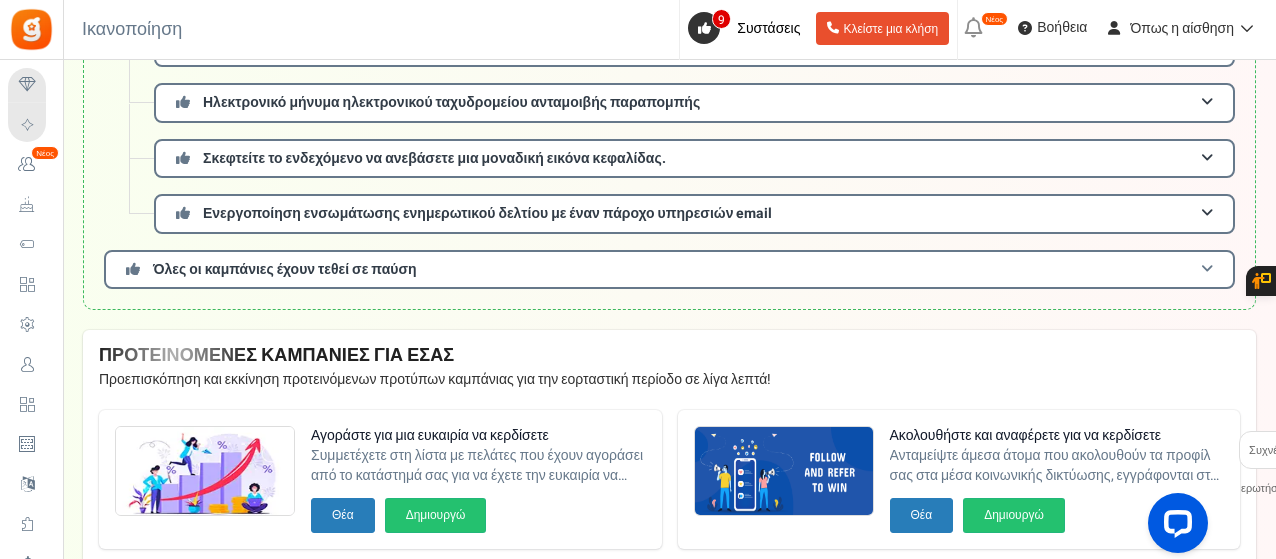 click at bounding box center [1207, 269] 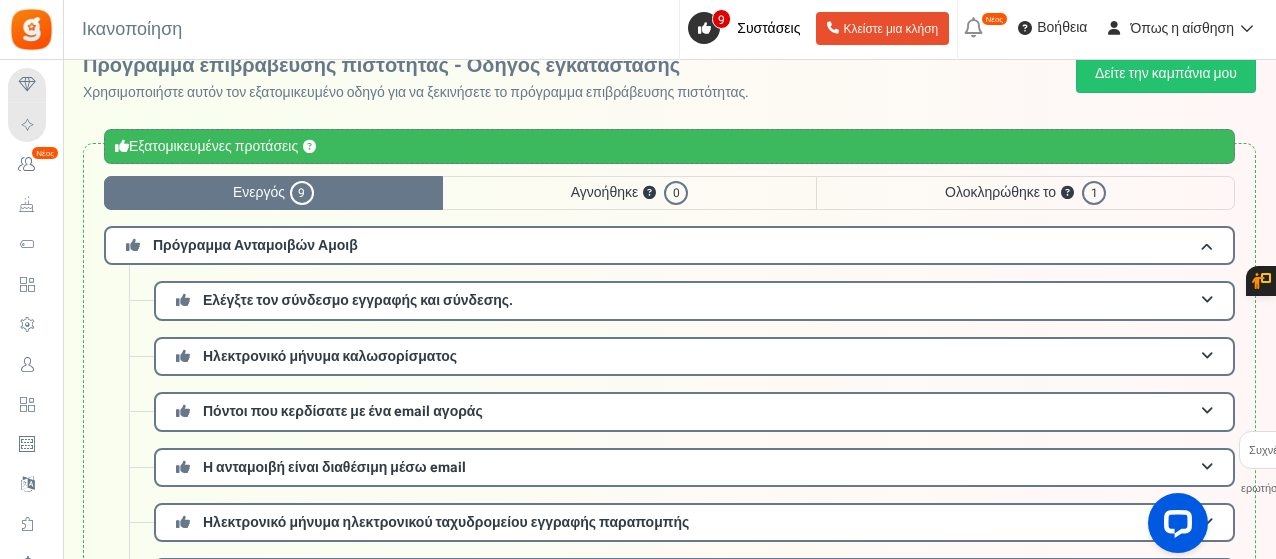 scroll, scrollTop: 0, scrollLeft: 0, axis: both 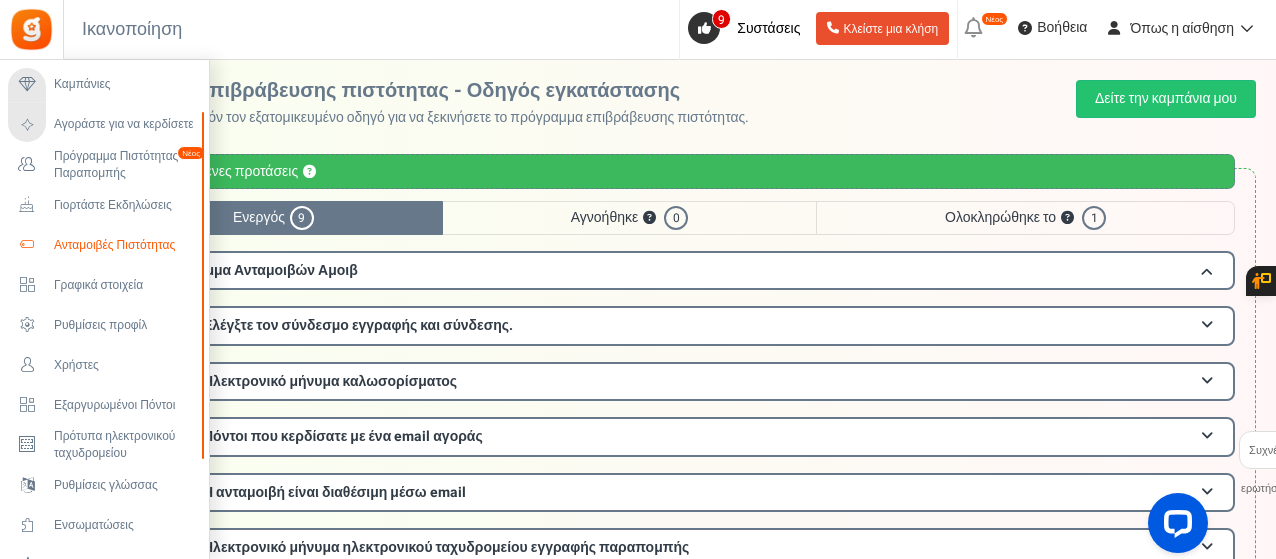 click on "Ανταμοιβές Πιστότητας" at bounding box center (114, 245) 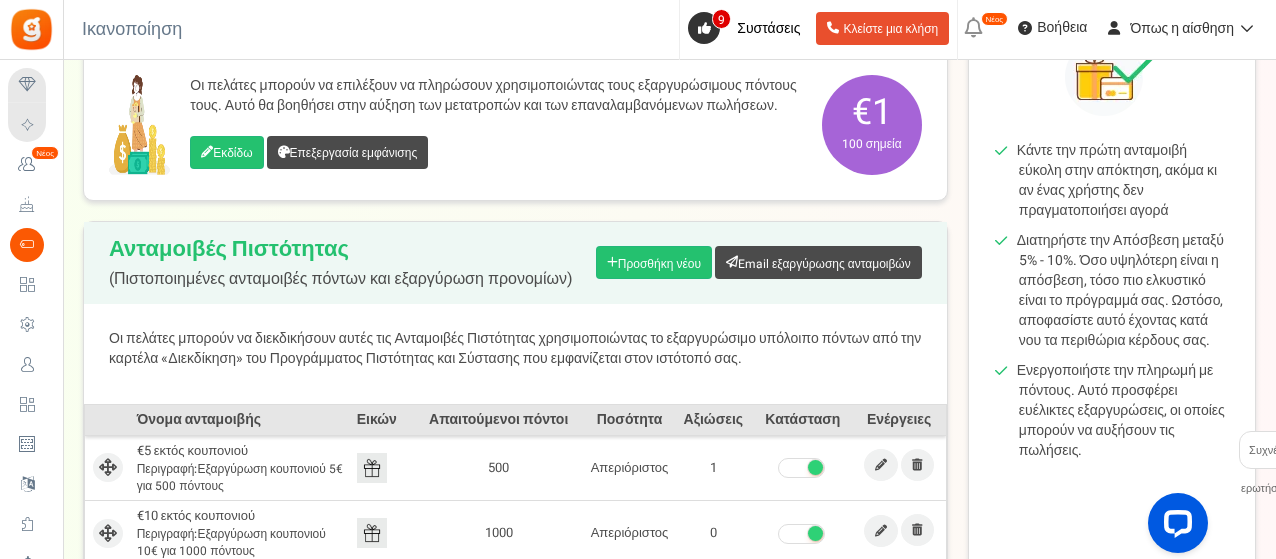 scroll, scrollTop: 200, scrollLeft: 0, axis: vertical 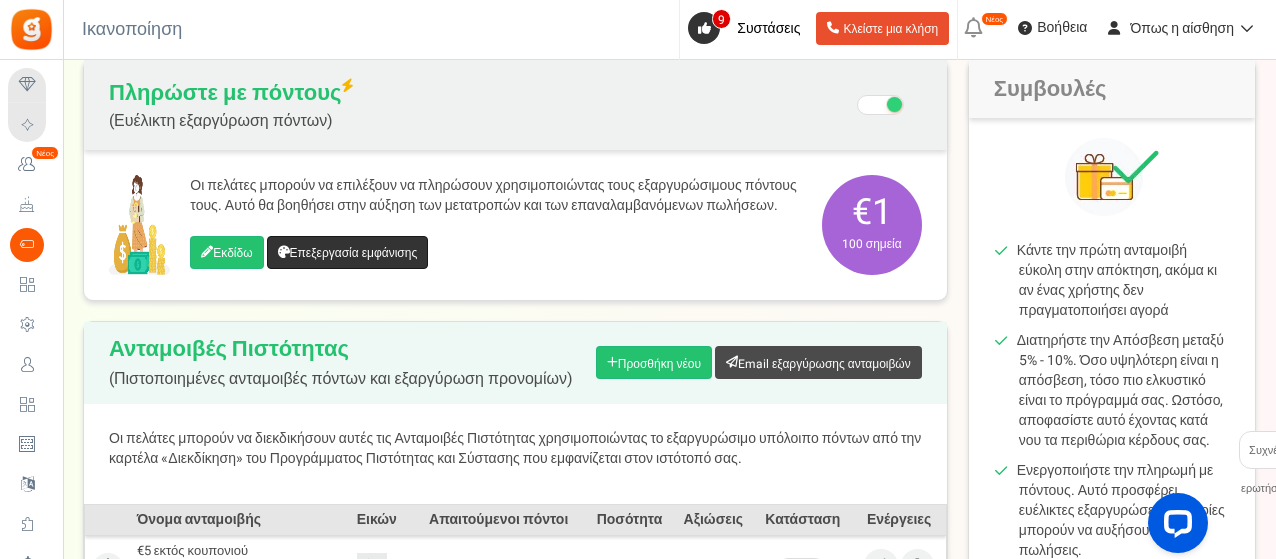 click on "Επεξεργασία εμφάνισης" at bounding box center (354, 253) 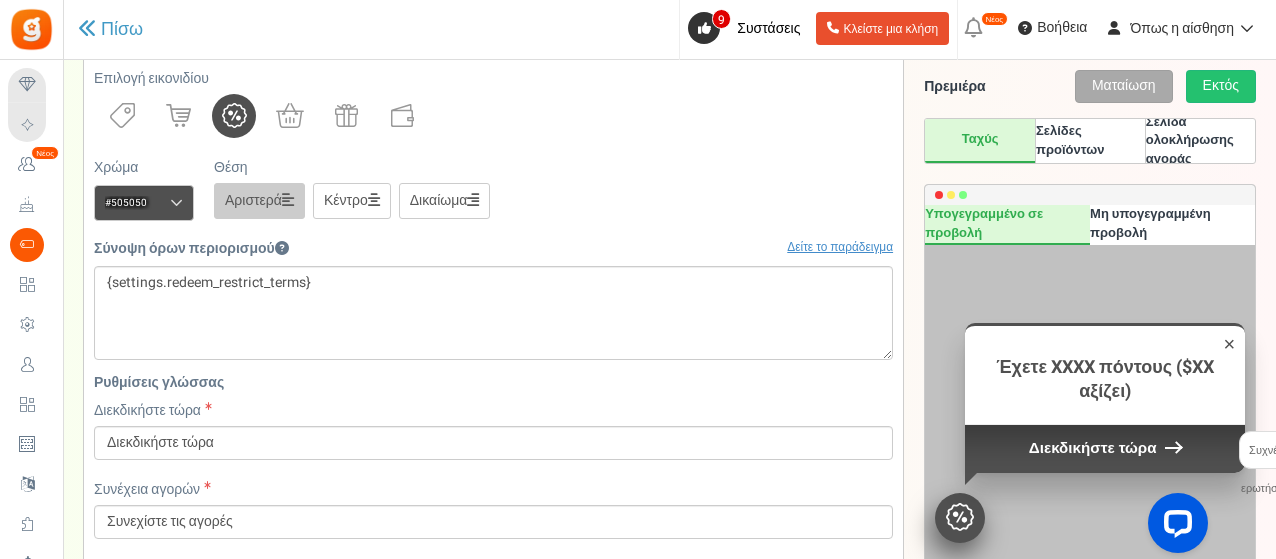 scroll, scrollTop: 306, scrollLeft: 0, axis: vertical 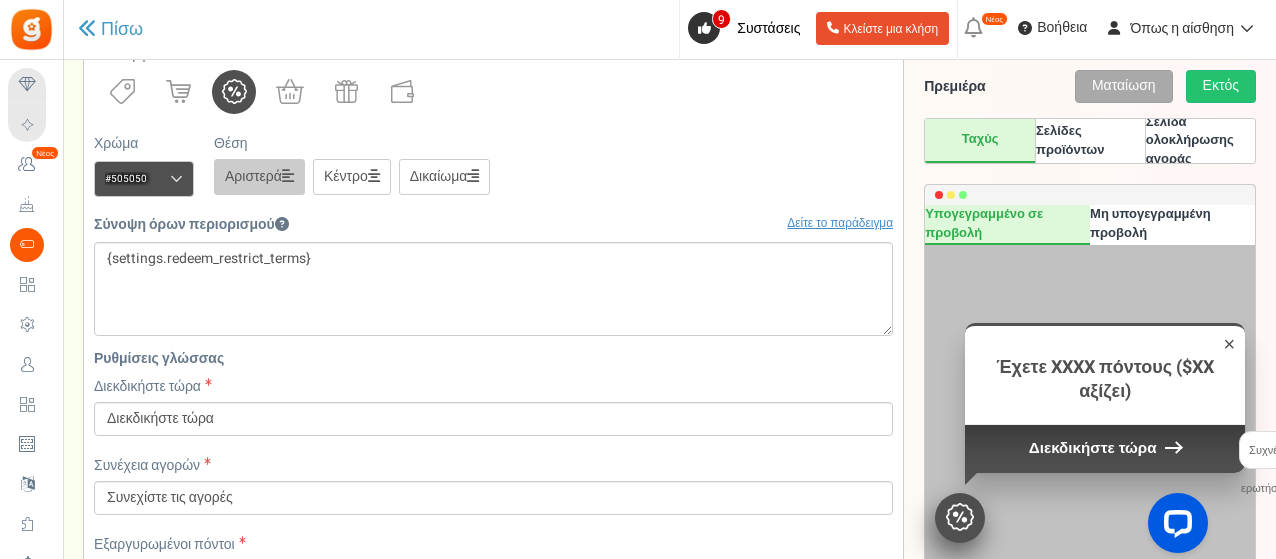 click on "Σελίδες προϊόντων" at bounding box center (1070, 140) 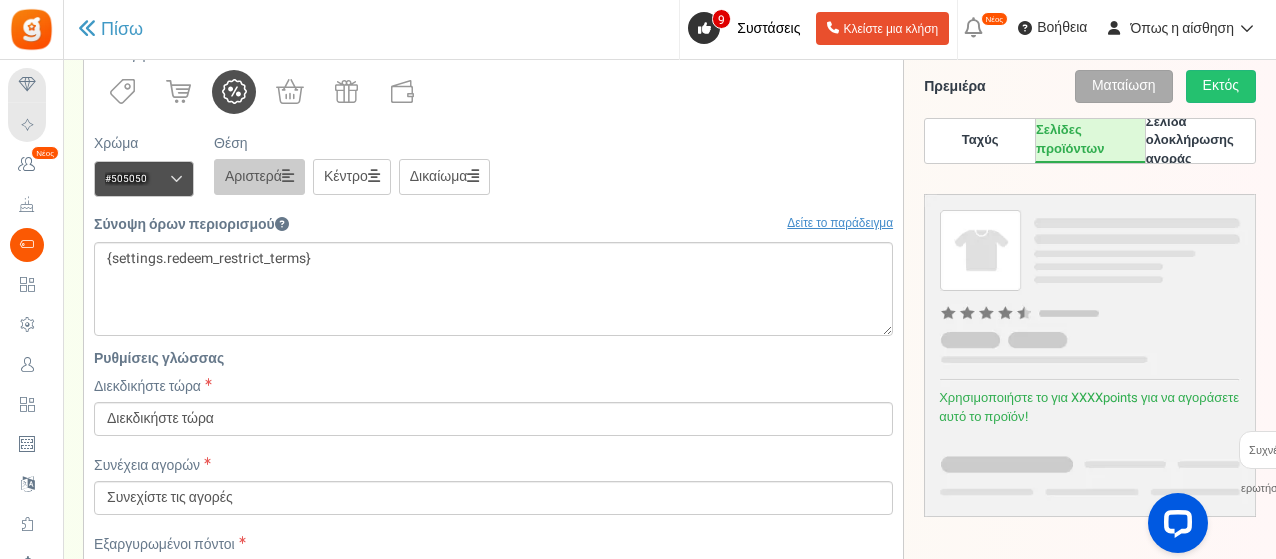 click on "Σελίδα ολοκλήρωσης αγοράς" at bounding box center [1190, 140] 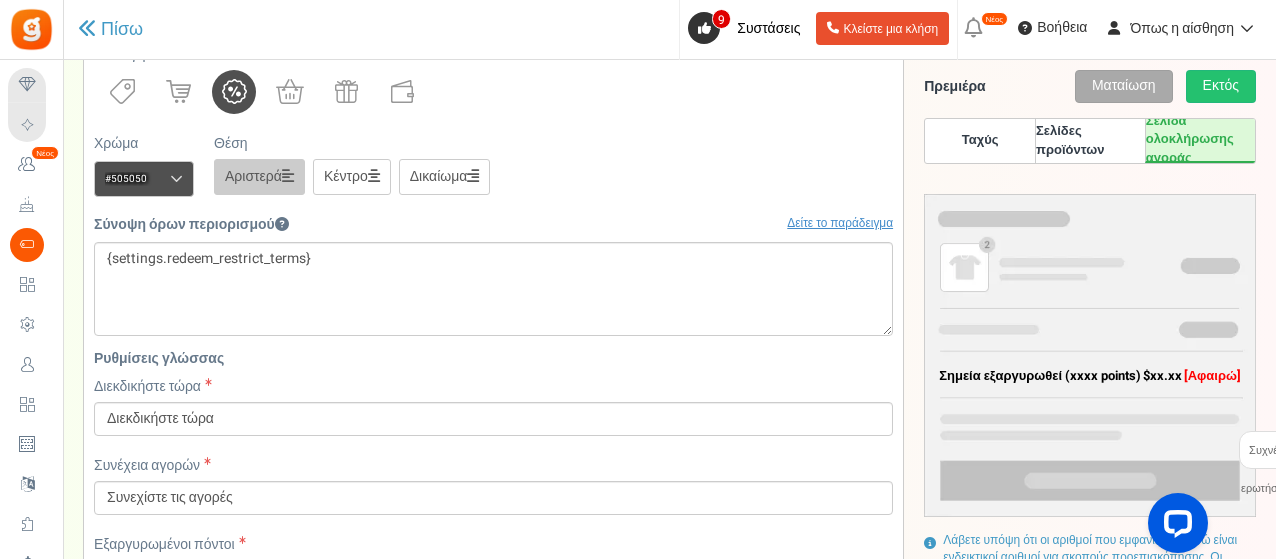click on "Σελίδες προϊόντων" at bounding box center [1070, 140] 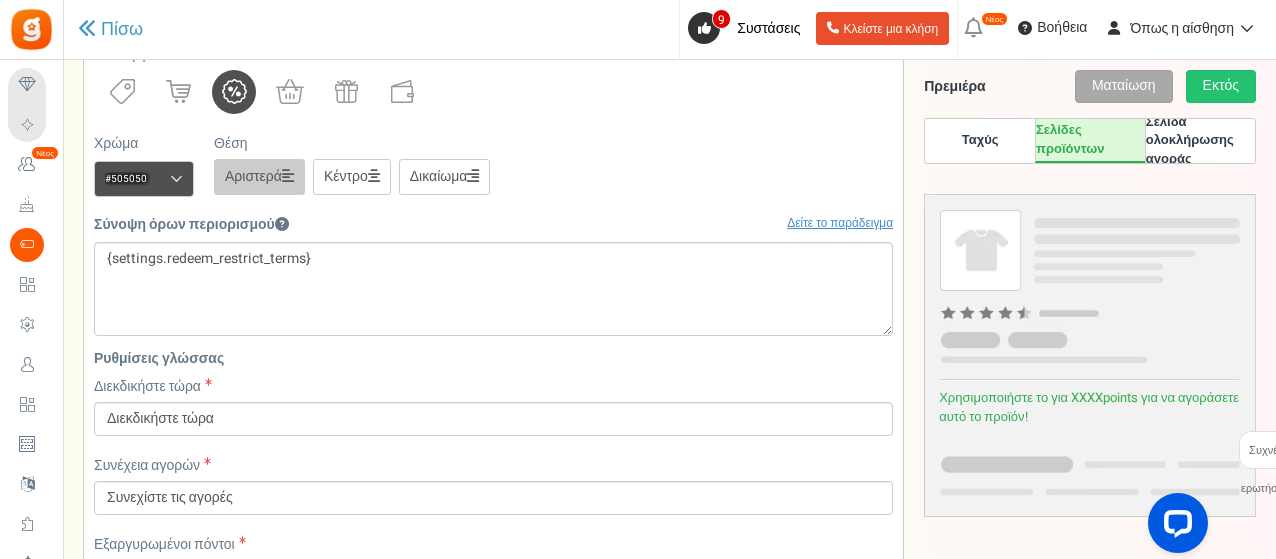 click on "Ταχύς" at bounding box center [980, 141] 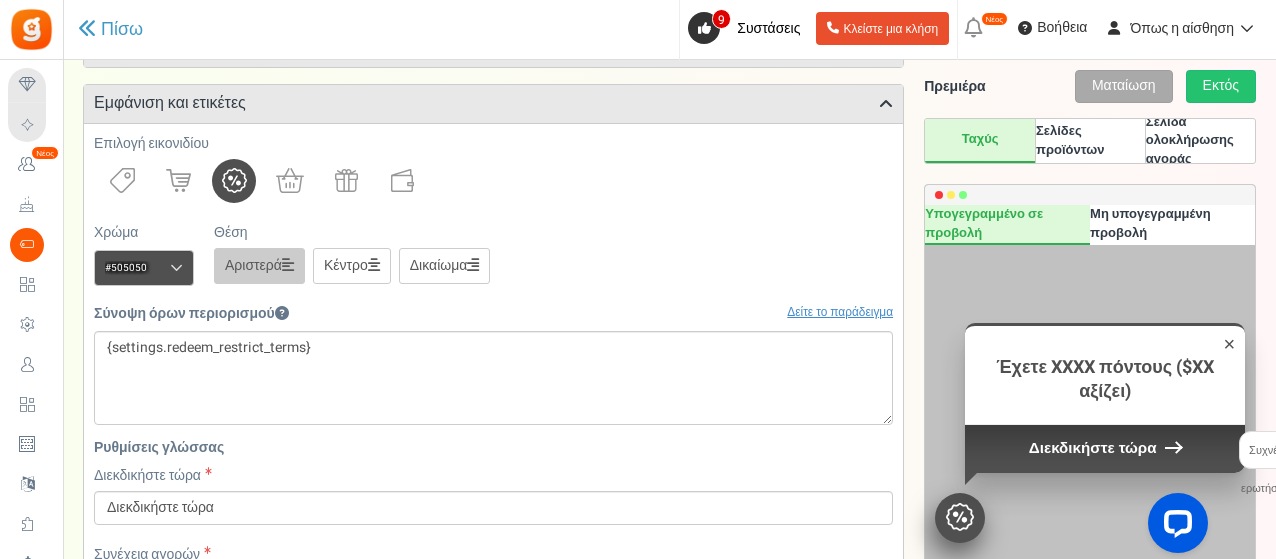 scroll, scrollTop: 206, scrollLeft: 0, axis: vertical 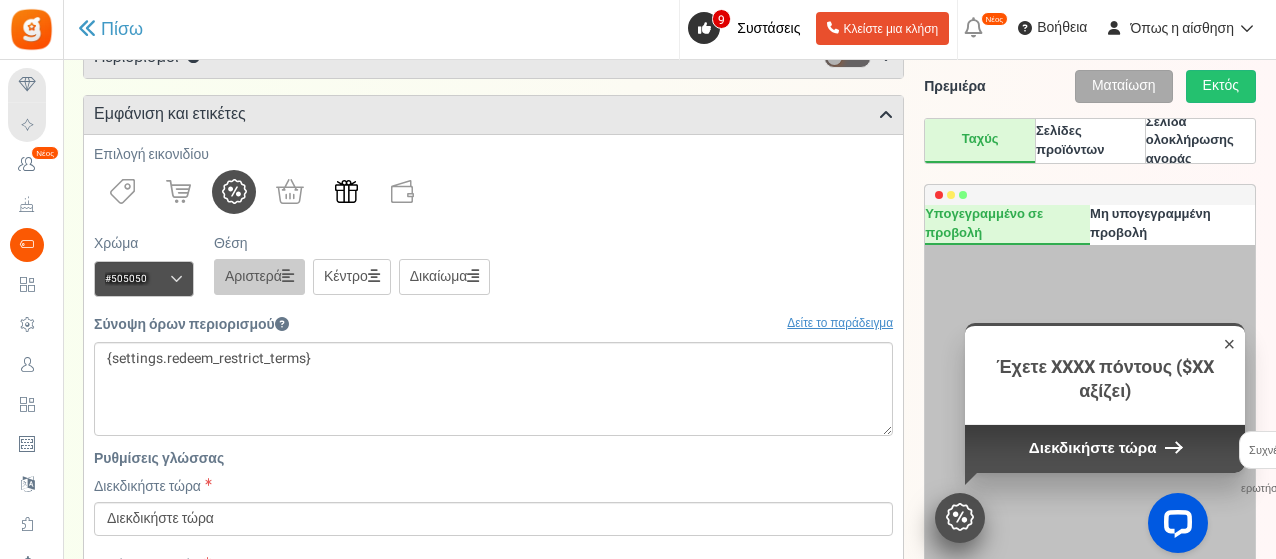 click at bounding box center [122, 191] 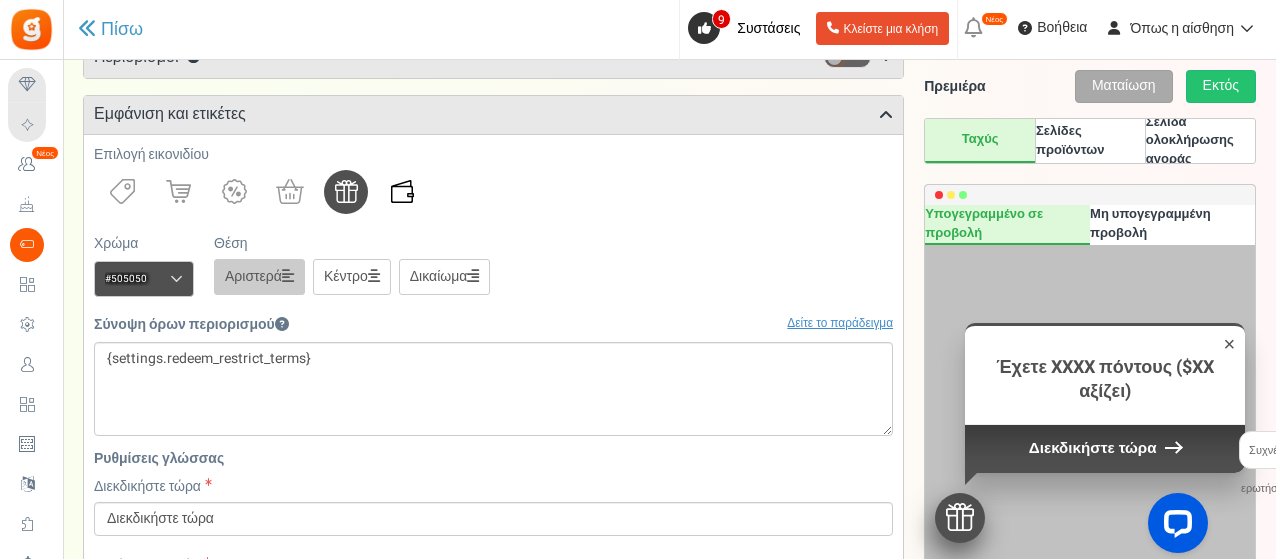 click at bounding box center (122, 191) 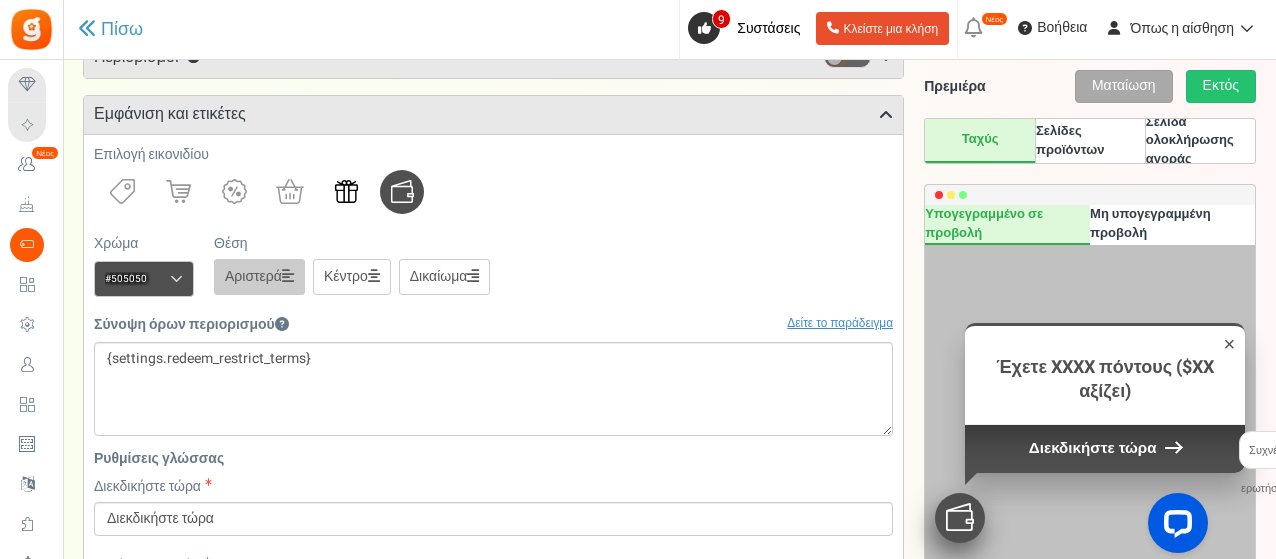 click at bounding box center (122, 191) 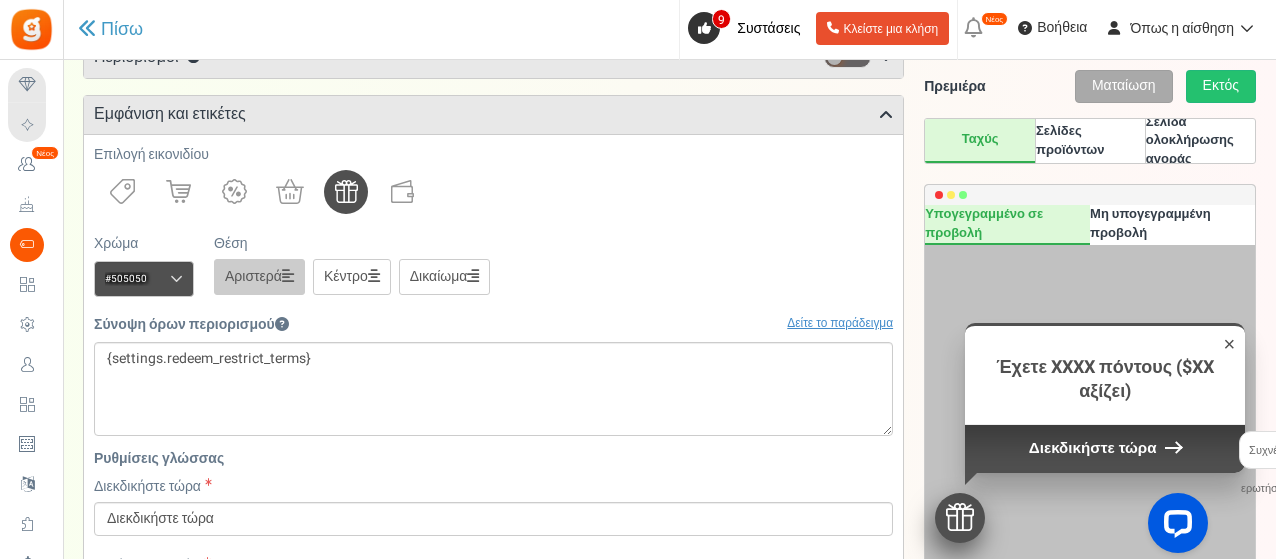 click on "Δικαίωμα" at bounding box center (253, 276) 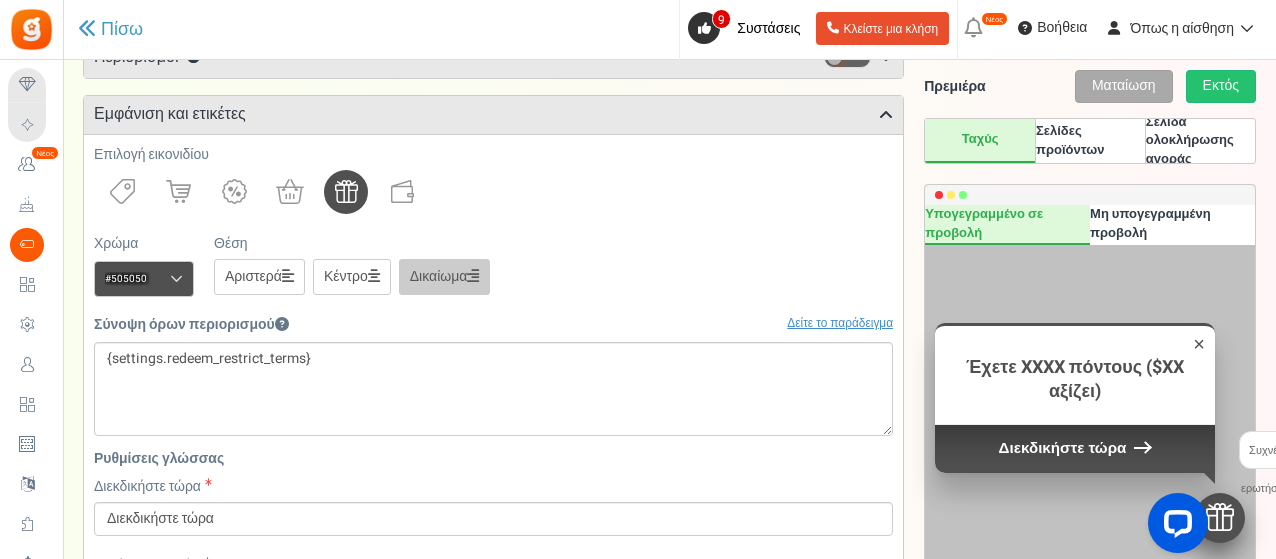 click on "Κέντρο" at bounding box center [253, 276] 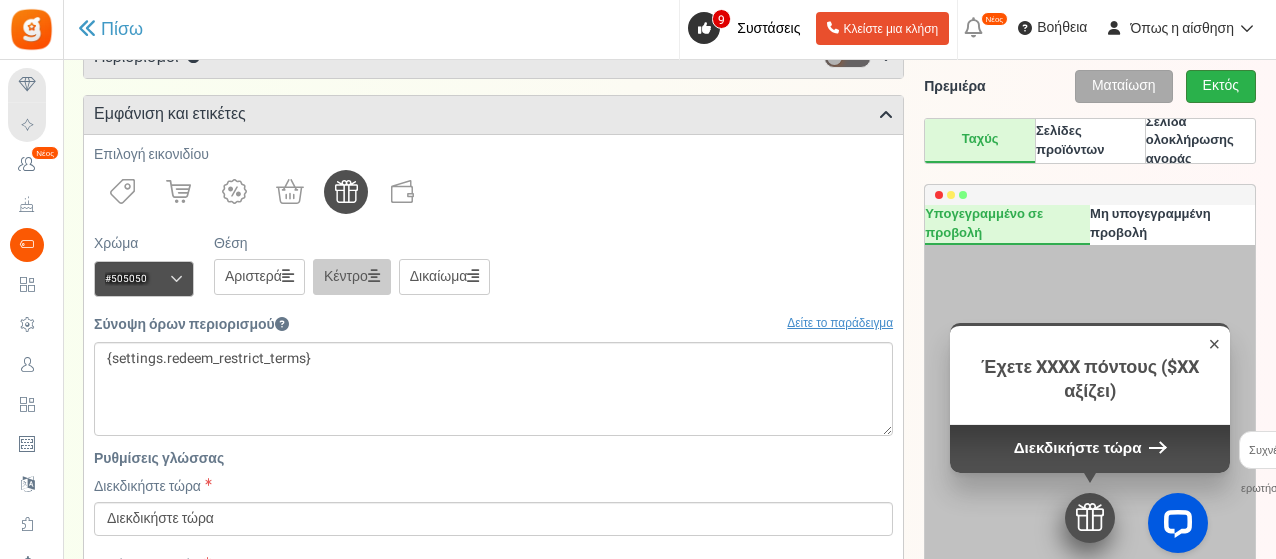click on "Εκτός" at bounding box center (1221, 85) 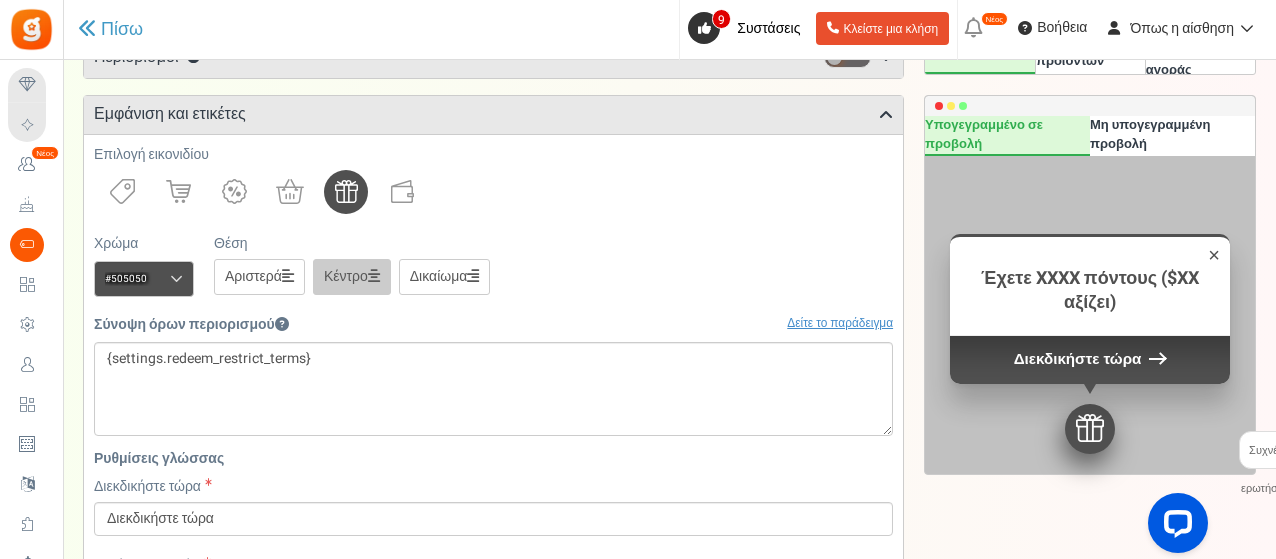 scroll, scrollTop: 66, scrollLeft: 0, axis: vertical 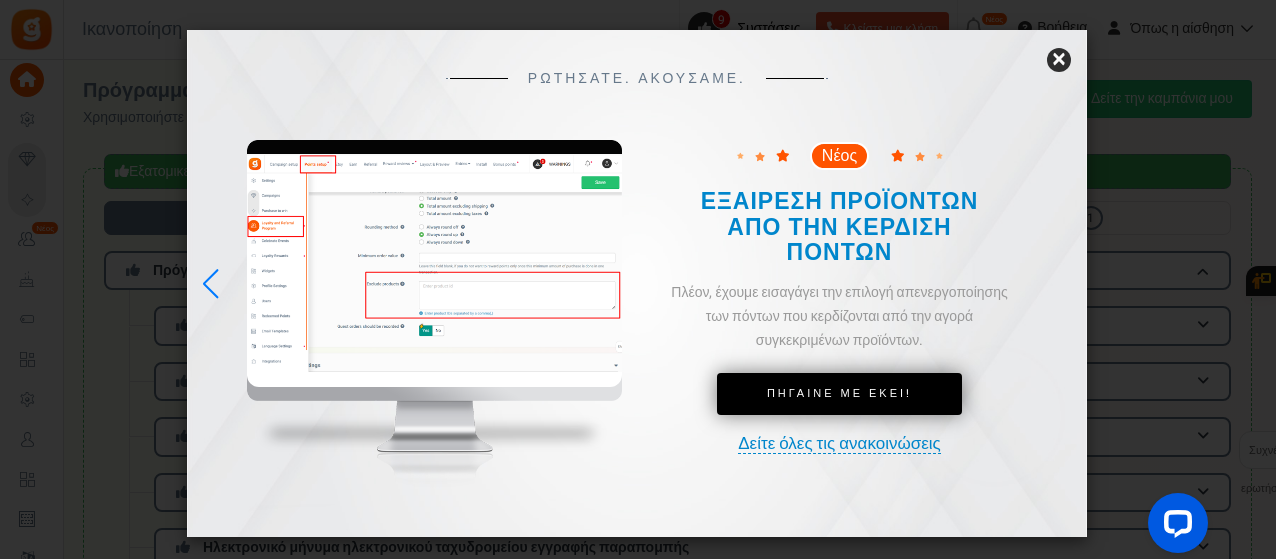 click on "×" at bounding box center [1059, 59] 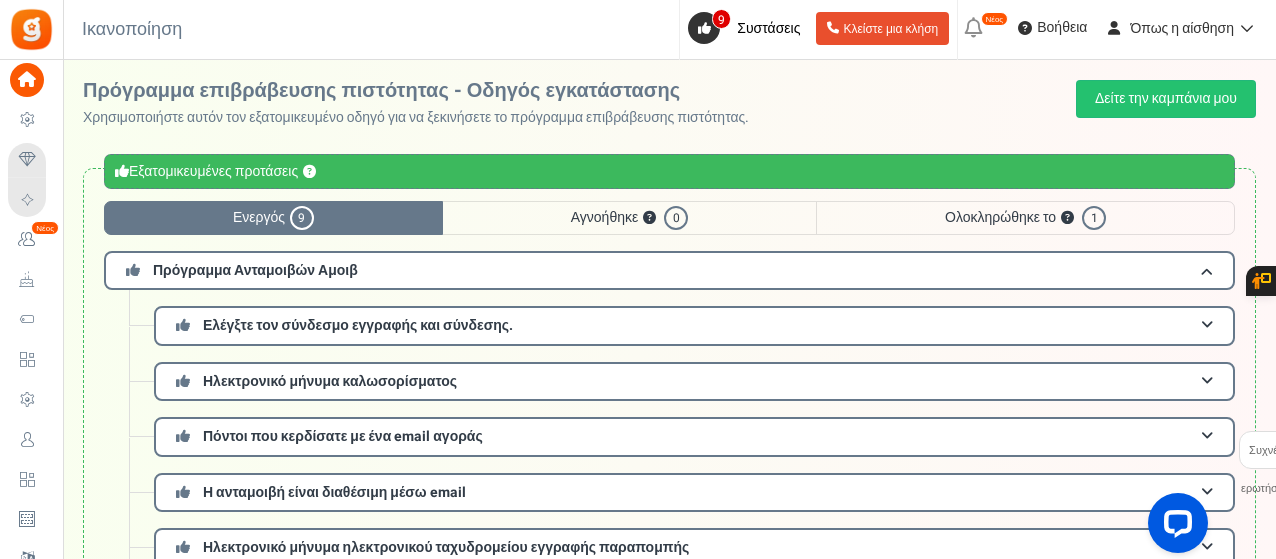 scroll, scrollTop: 100, scrollLeft: 0, axis: vertical 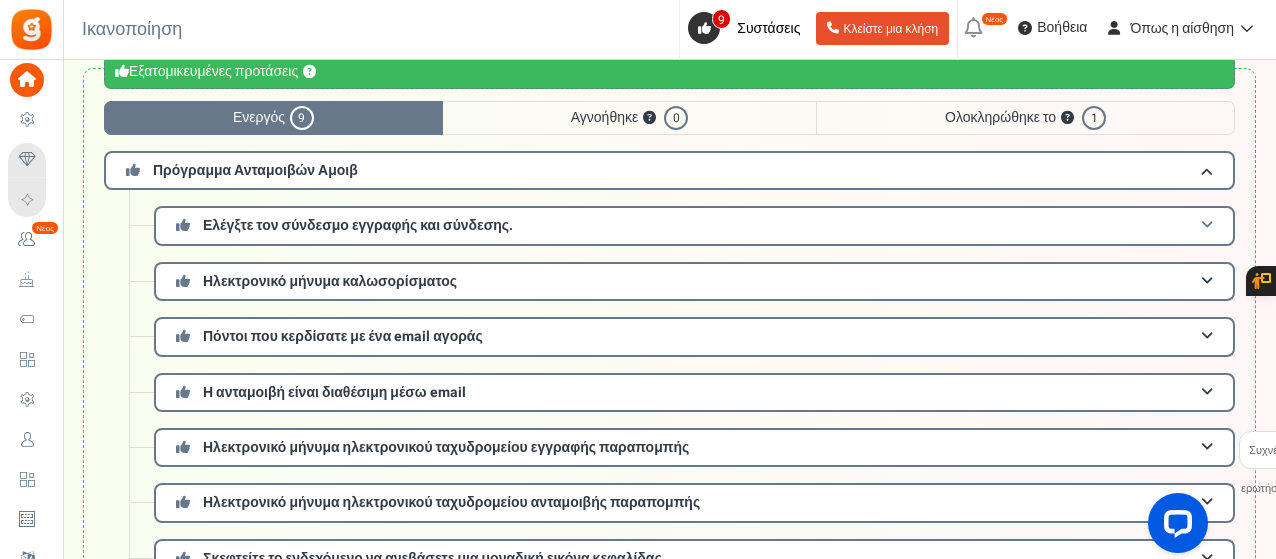 click on "Ελέγξτε τον σύνδεσμο εγγραφής και σύνδεσης." at bounding box center [358, 225] 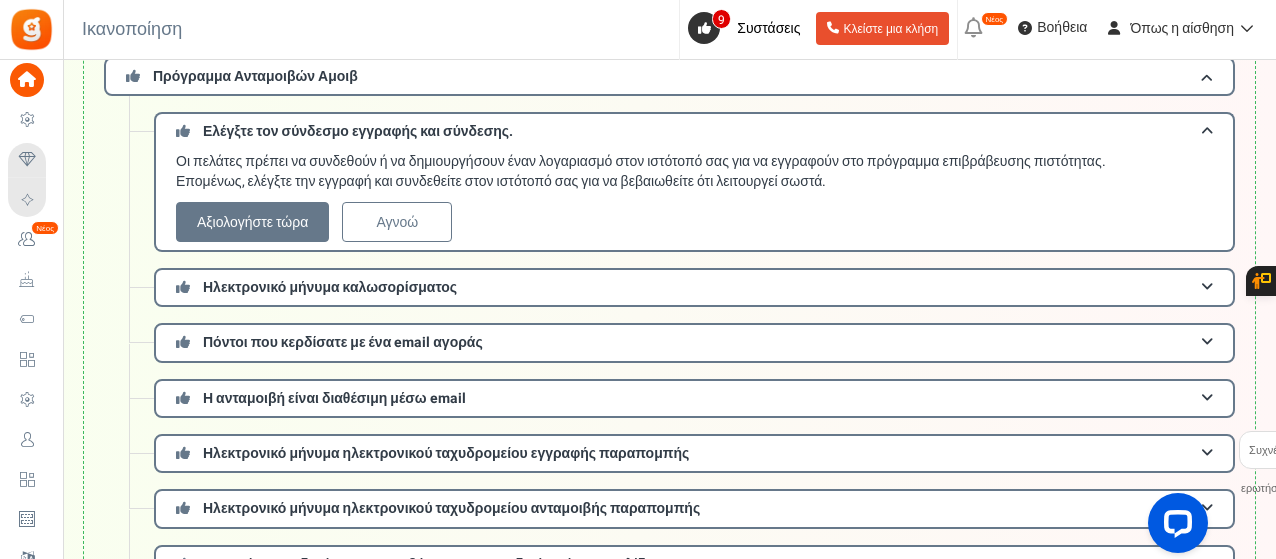 scroll, scrollTop: 200, scrollLeft: 0, axis: vertical 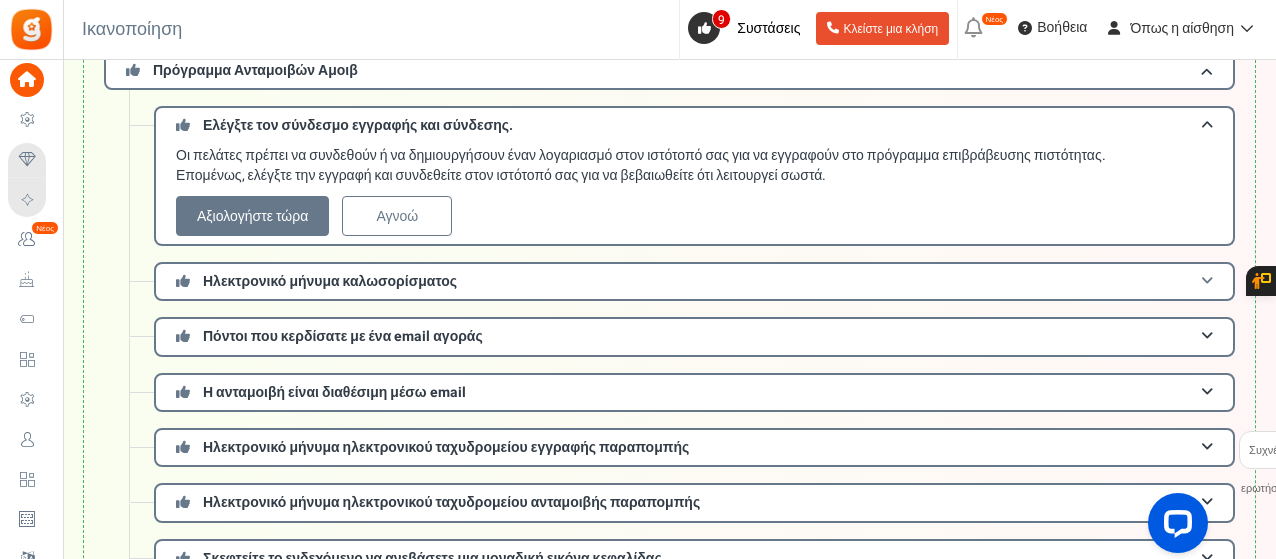 click on "Ηλεκτρονικό μήνυμα καλωσορίσματος" at bounding box center [694, 281] 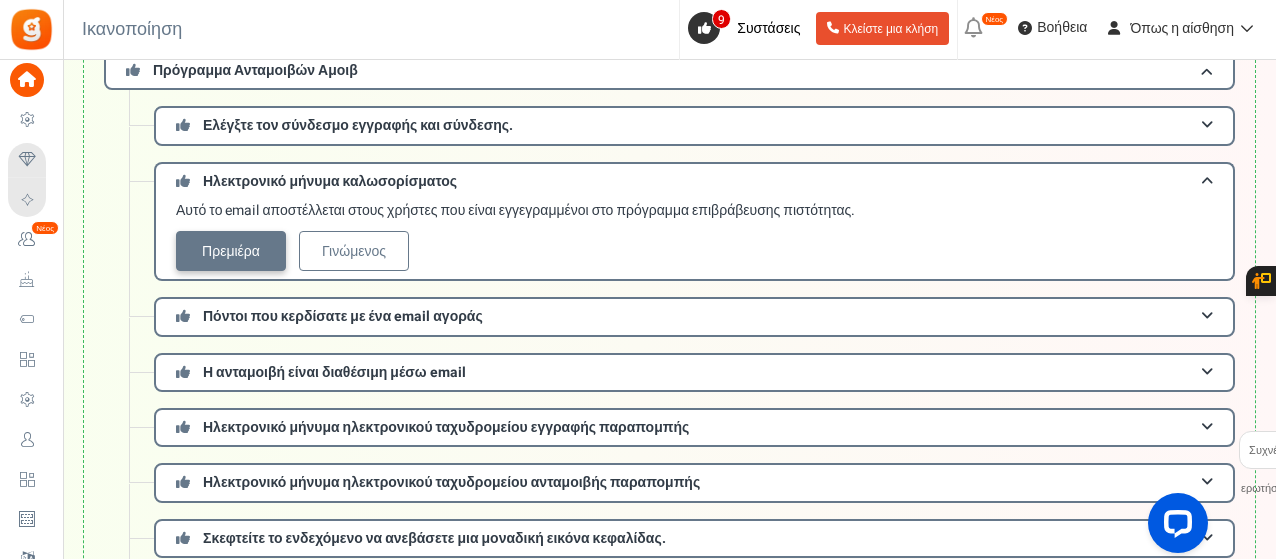 click on "Πρεμιέρα" at bounding box center [231, 251] 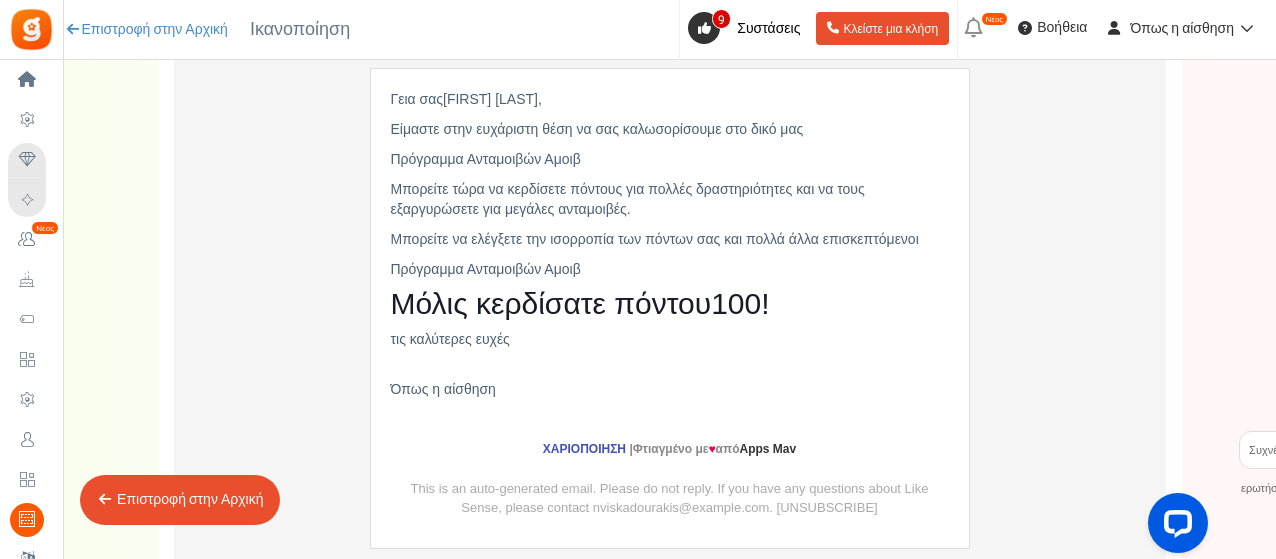 scroll, scrollTop: 0, scrollLeft: 0, axis: both 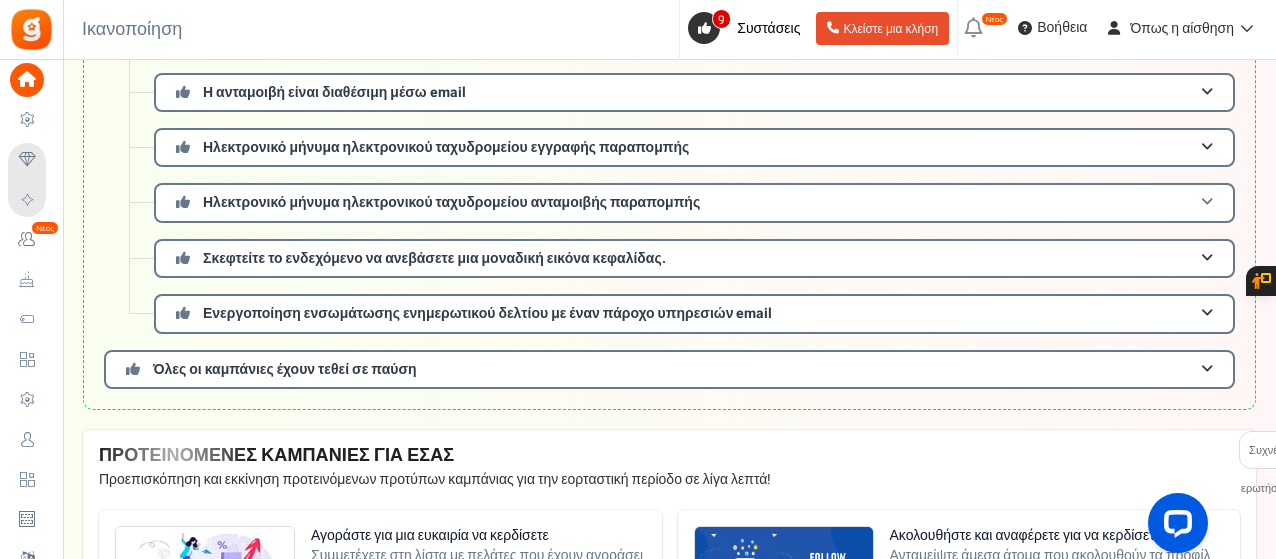 click on "Ηλεκτρονικό μήνυμα ηλεκτρονικού ταχυδρομείου ανταμοιβής παραπομπής" at bounding box center [451, 202] 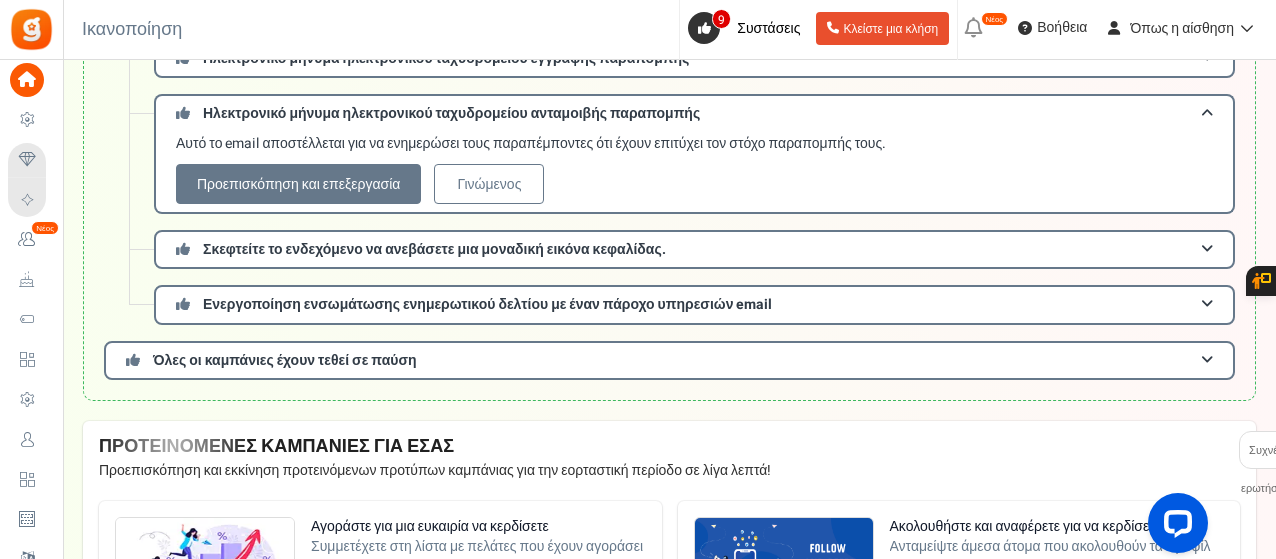 scroll, scrollTop: 500, scrollLeft: 0, axis: vertical 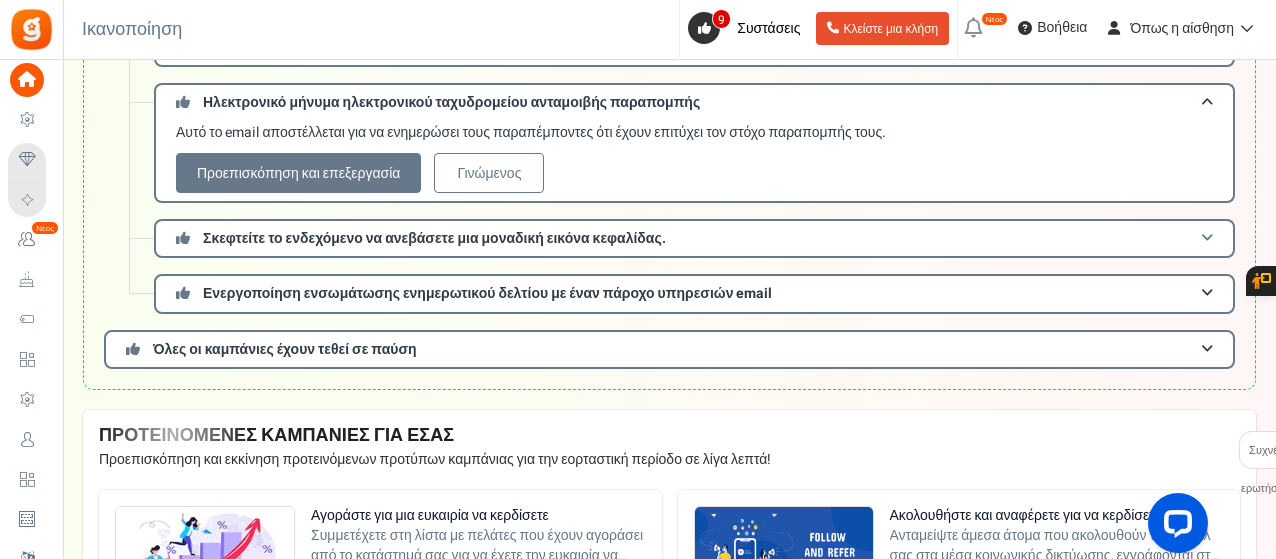 click on "Σκεφτείτε το ενδεχόμενο να ανεβάσετε μια μοναδική εικόνα κεφαλίδας." at bounding box center (434, 238) 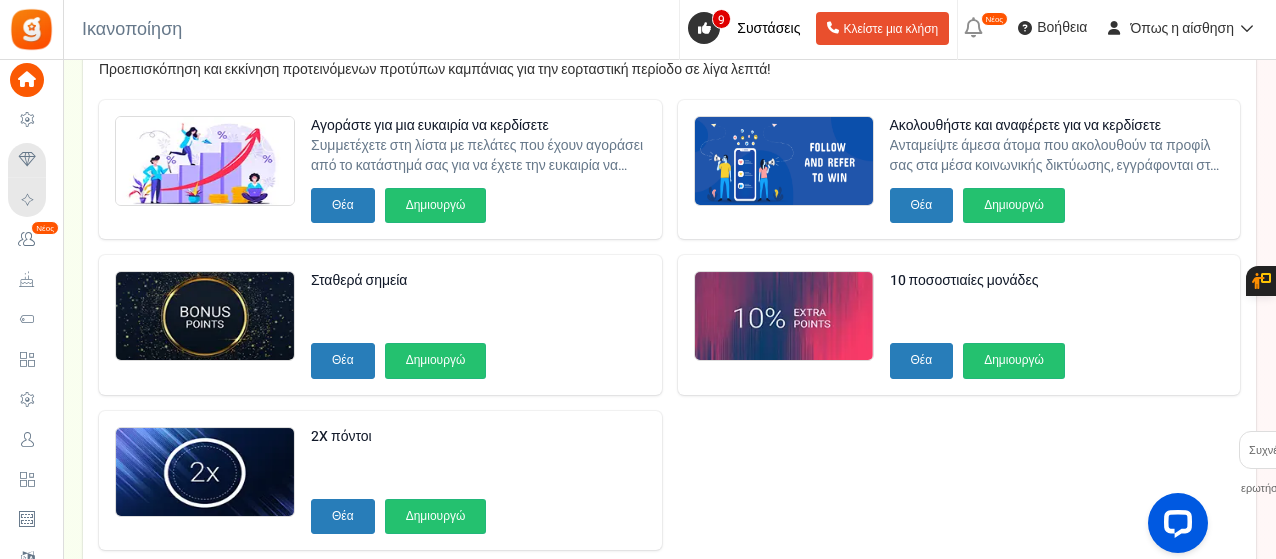 scroll, scrollTop: 900, scrollLeft: 0, axis: vertical 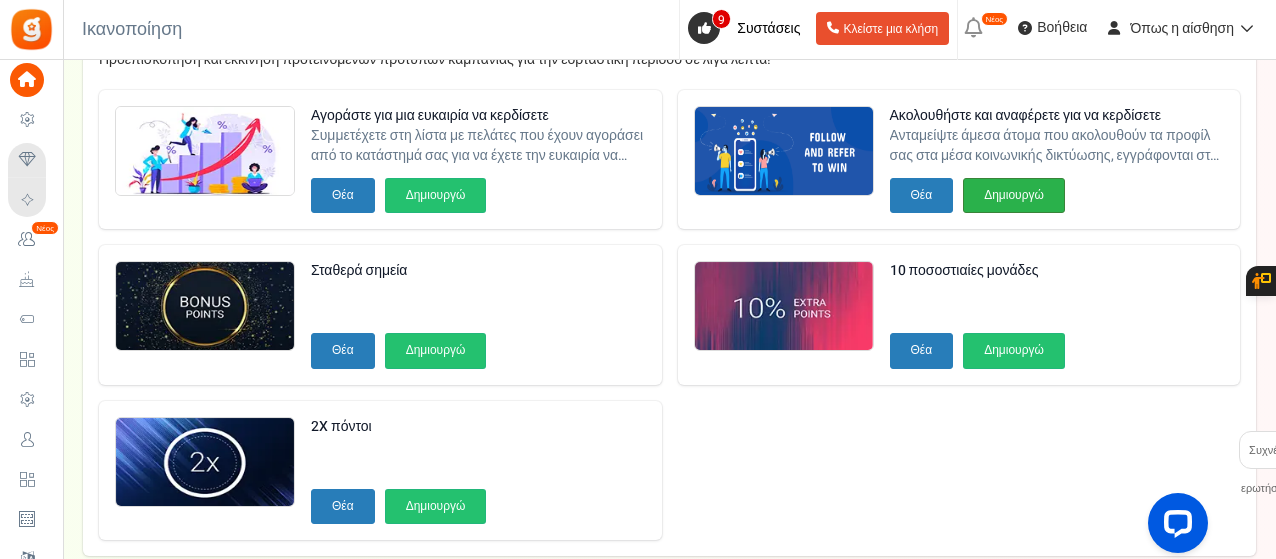click on "Δημιουργώ" at bounding box center (1014, 195) 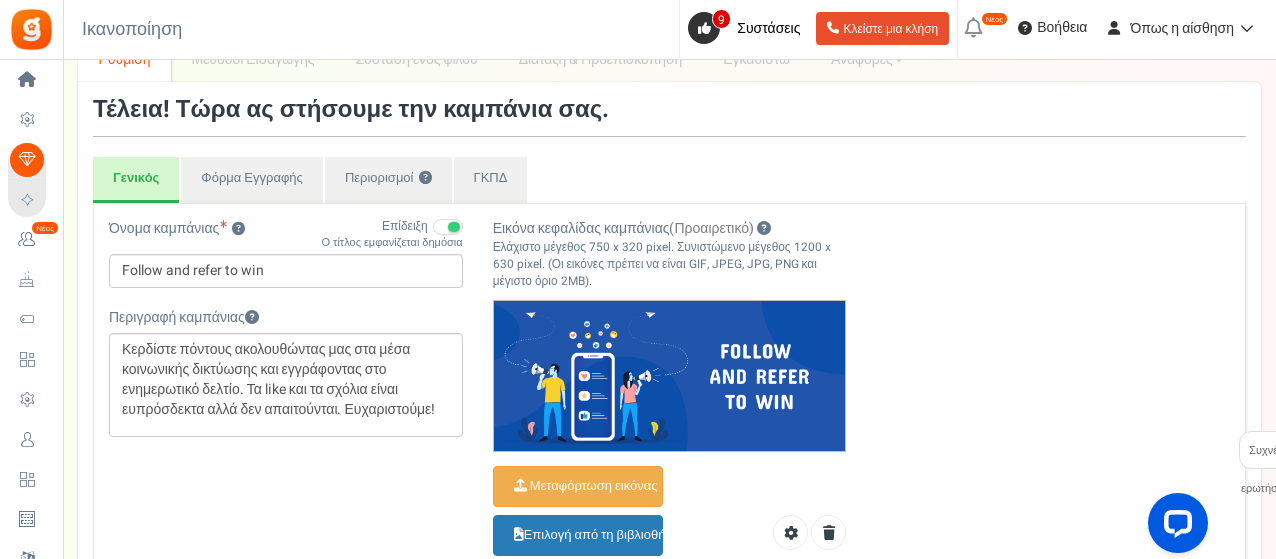 scroll, scrollTop: 0, scrollLeft: 0, axis: both 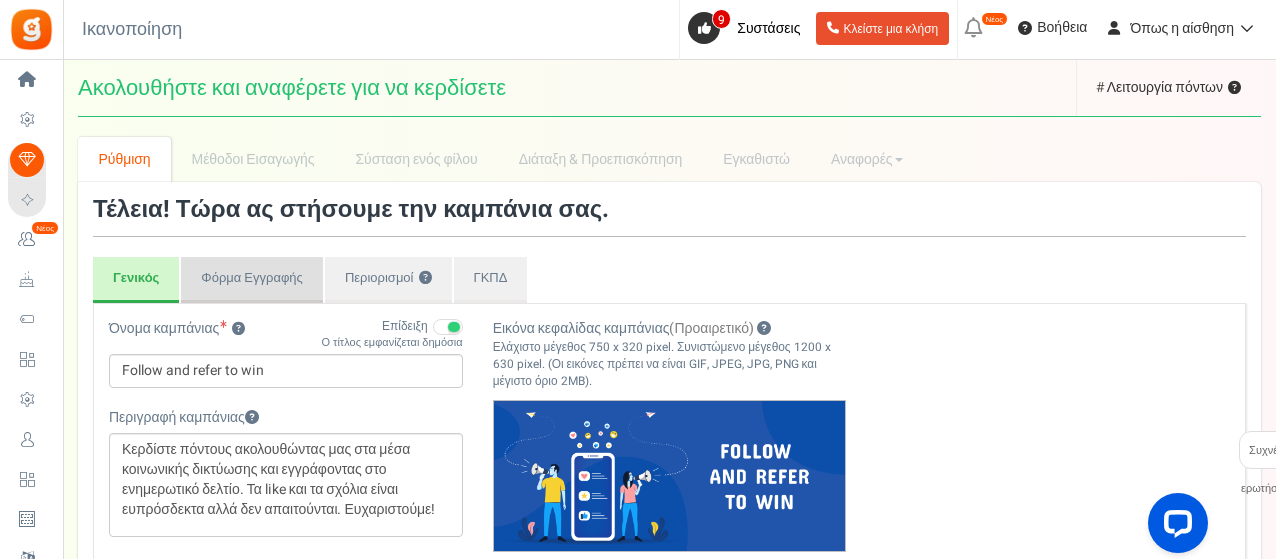 click on "Φόρμα Εγγραφής" at bounding box center (252, 277) 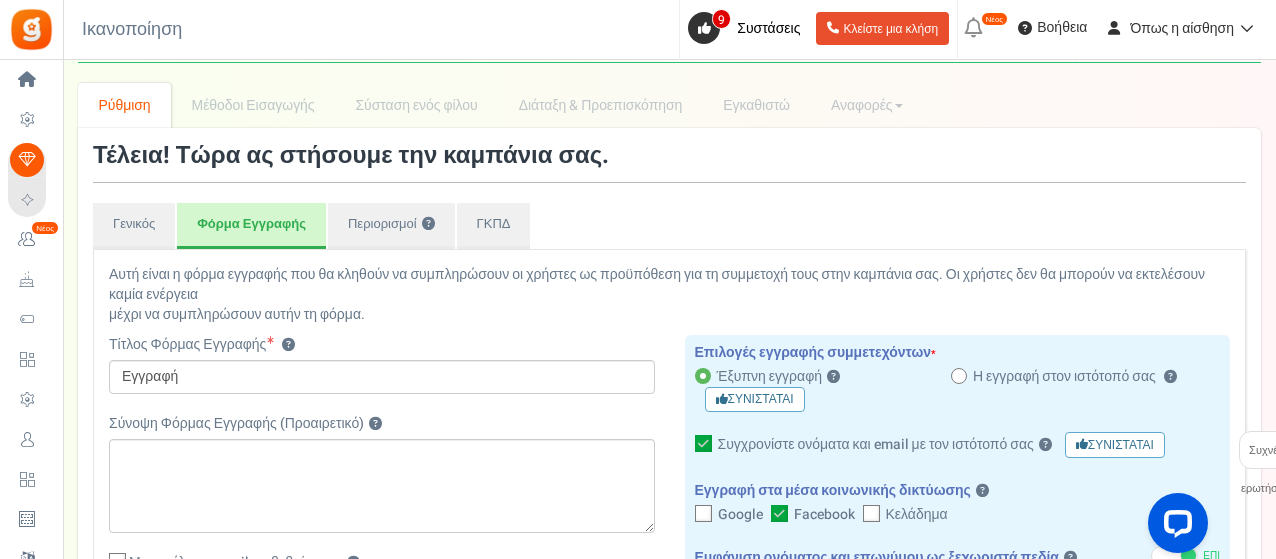scroll, scrollTop: 52, scrollLeft: 0, axis: vertical 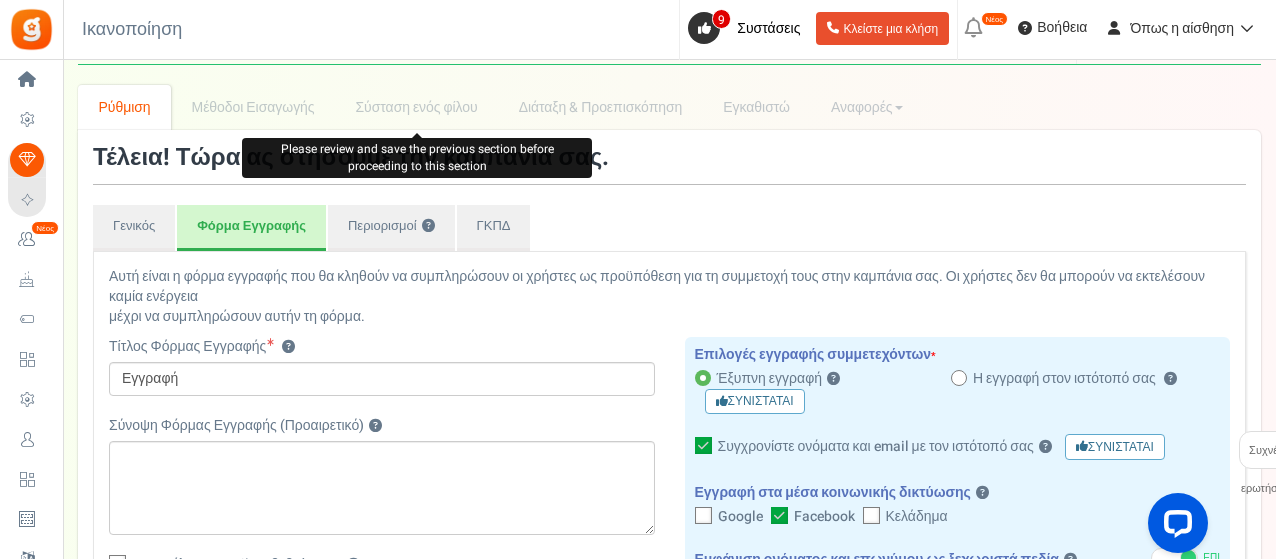 click on "Σύσταση ενός φίλου" at bounding box center (416, 107) 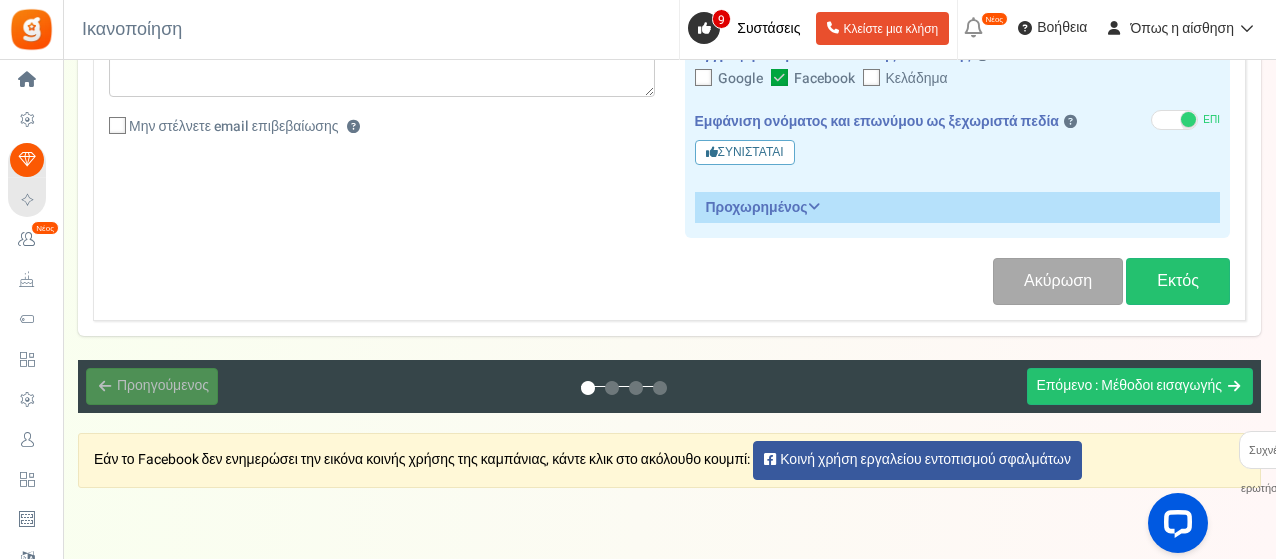 scroll, scrollTop: 552, scrollLeft: 0, axis: vertical 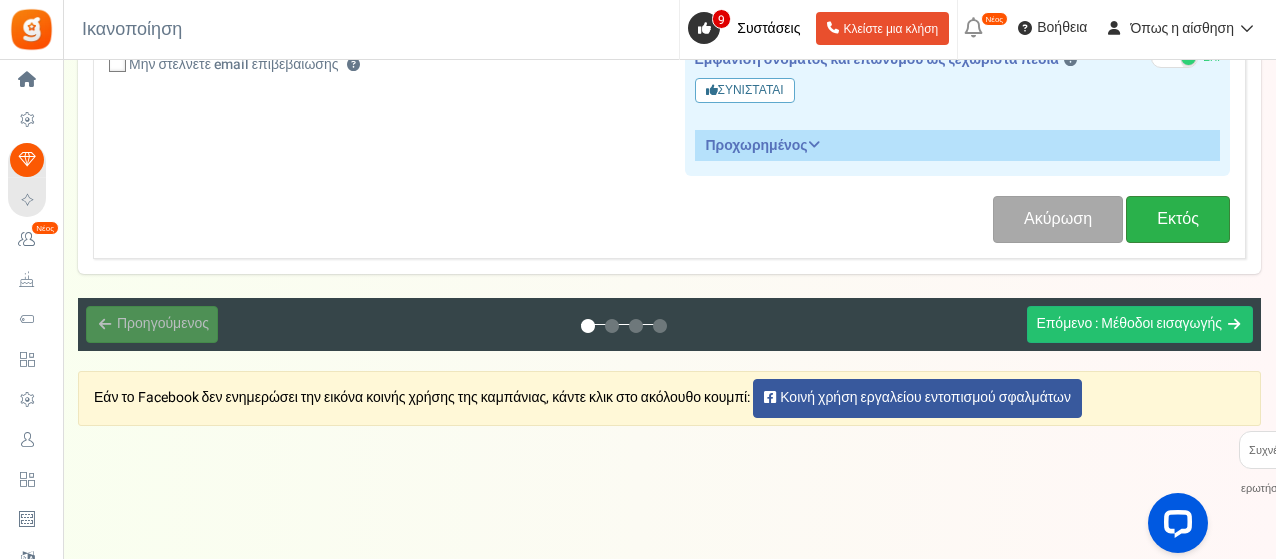 click on "Εκτός" at bounding box center (1178, 219) 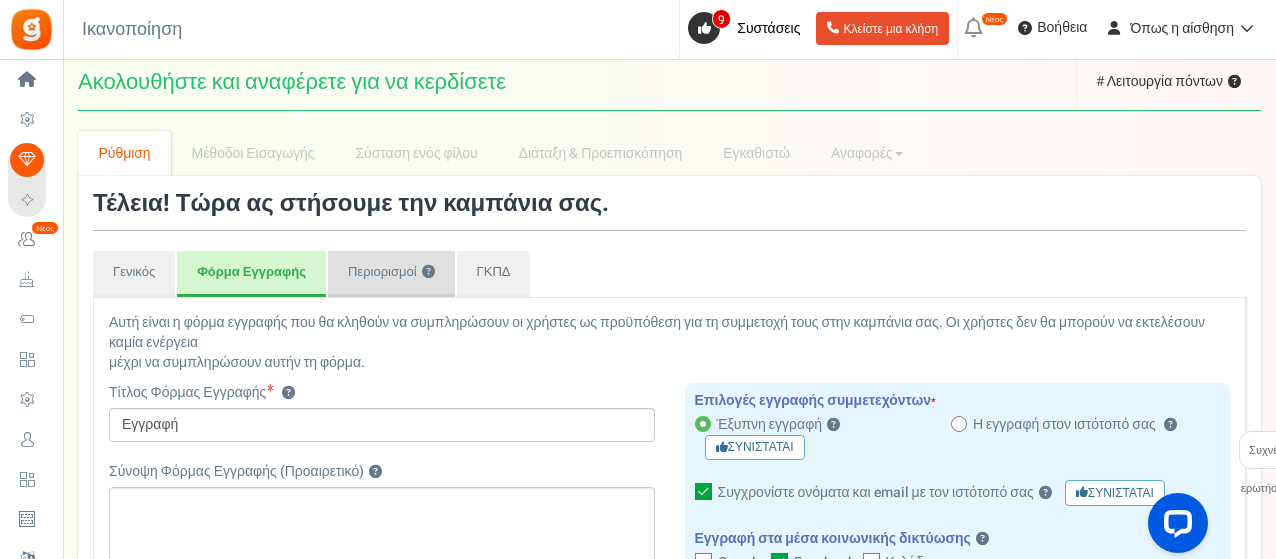 scroll, scrollTop: 0, scrollLeft: 0, axis: both 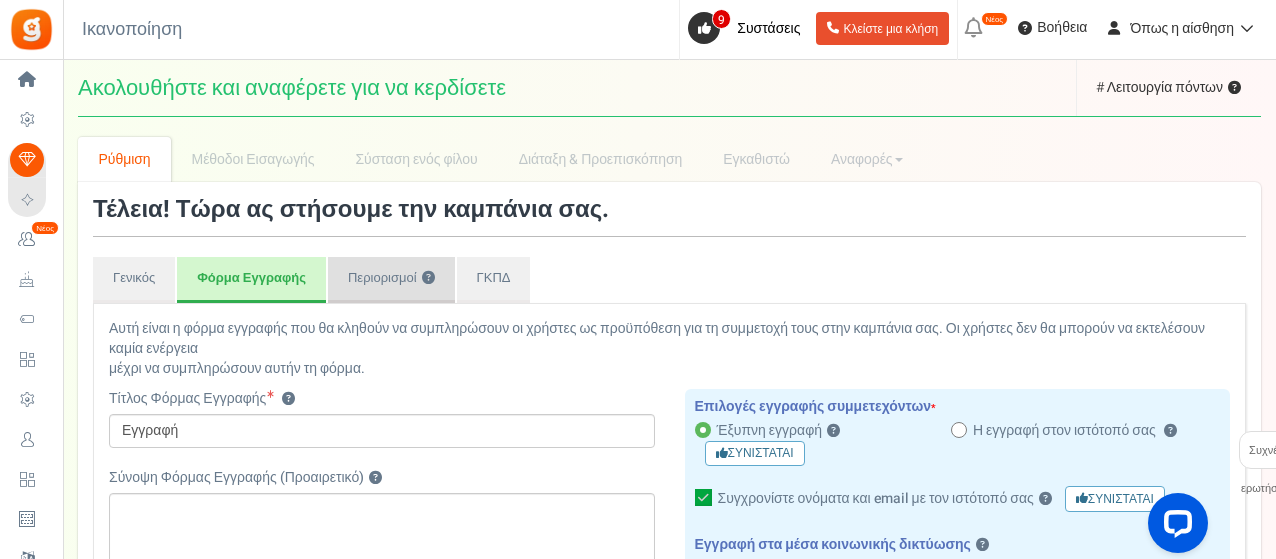 click on "Περιορισμοί" at bounding box center (382, 277) 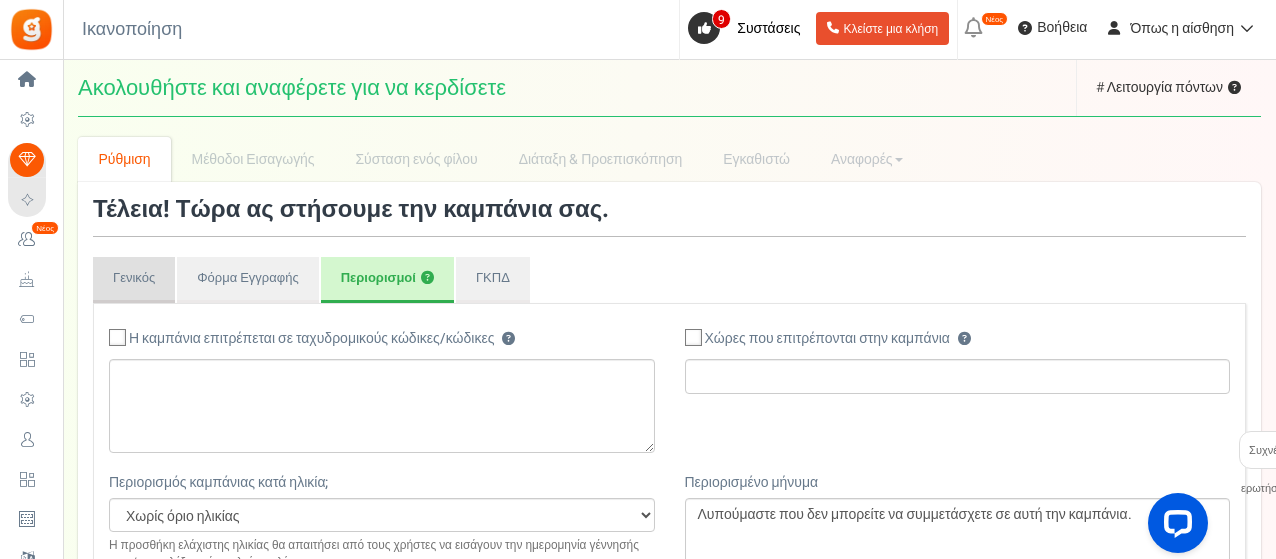 click on "Γενικός" at bounding box center (134, 280) 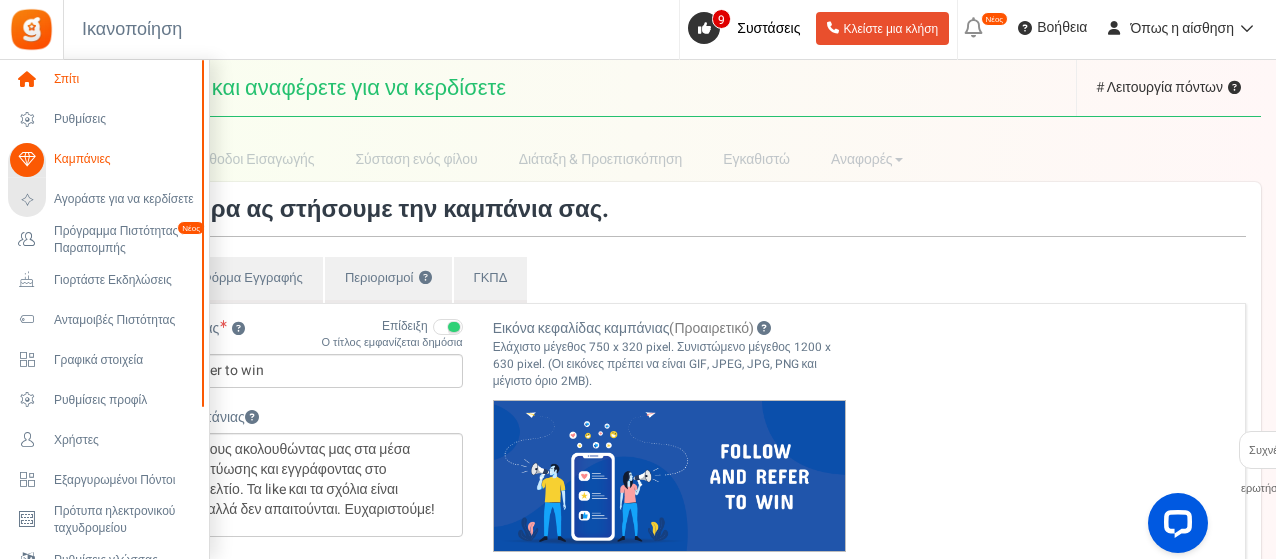 click at bounding box center (27, 80) 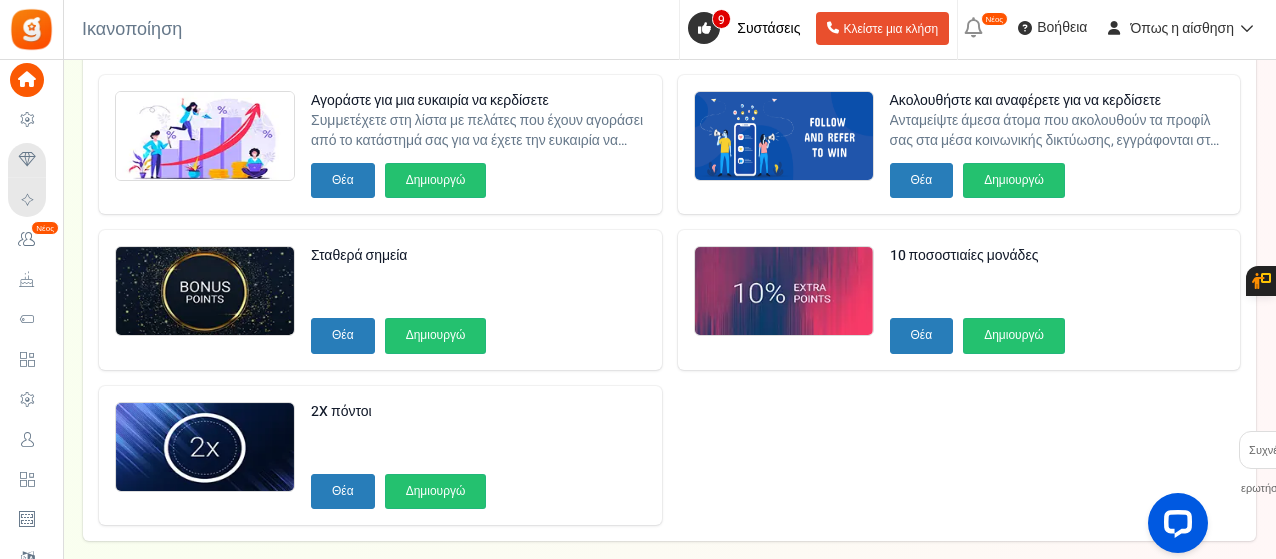 scroll, scrollTop: 614, scrollLeft: 0, axis: vertical 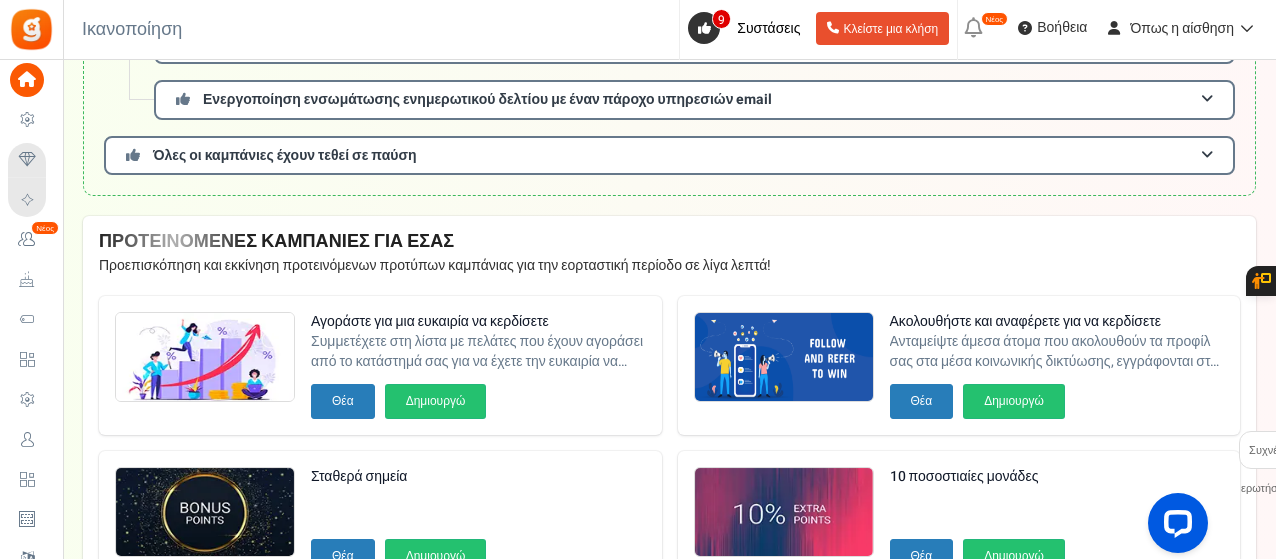 click at bounding box center [974, 28] 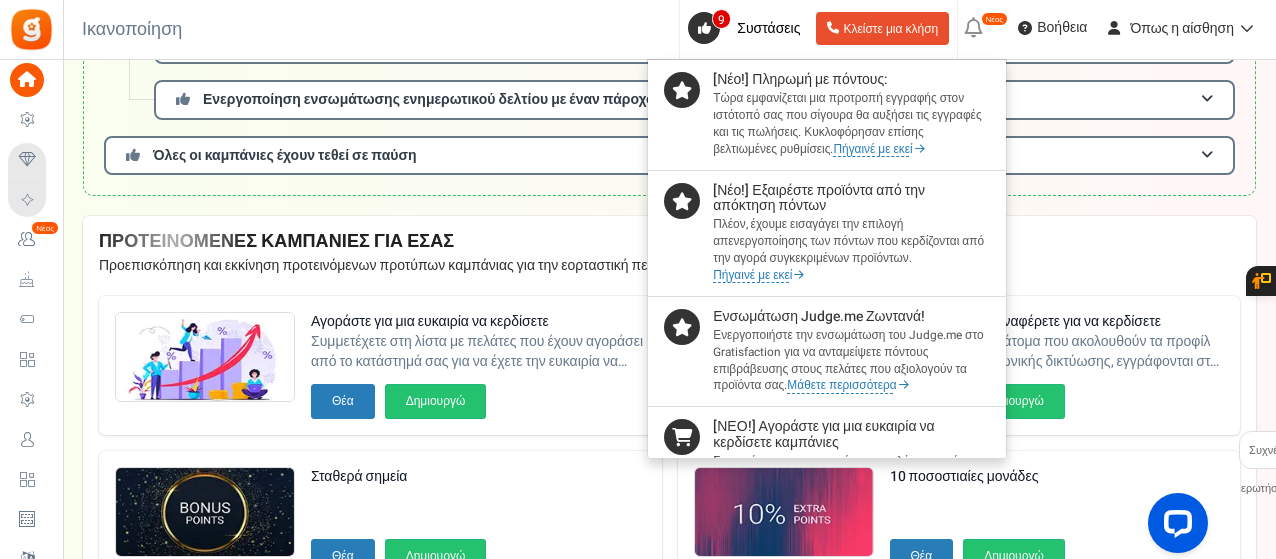 click at bounding box center [974, 28] 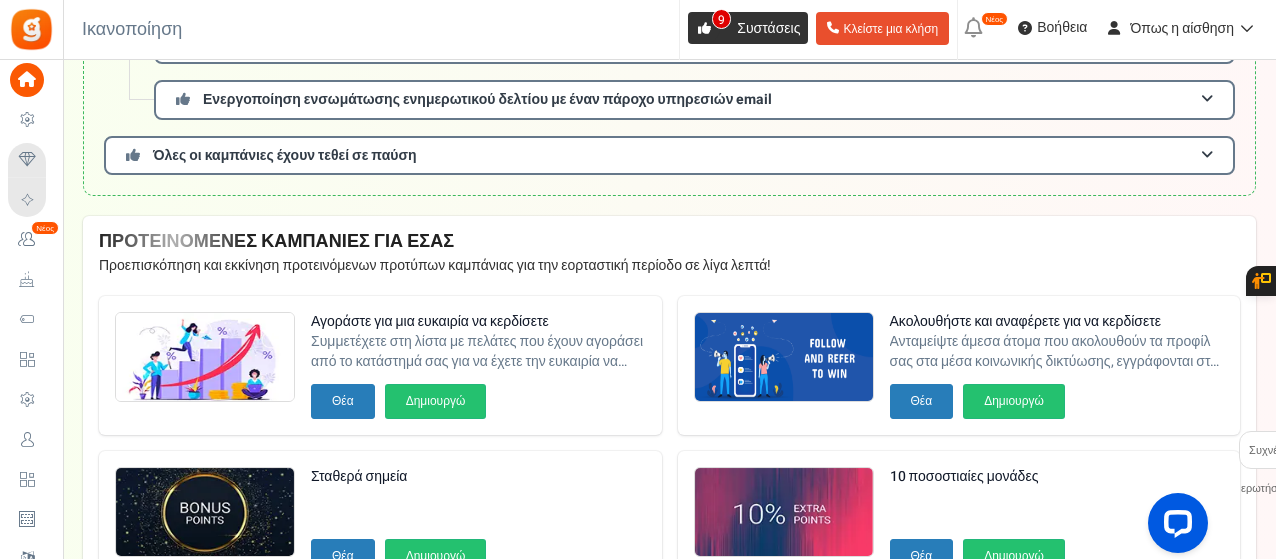 click on "Συστάσεις" at bounding box center (768, 28) 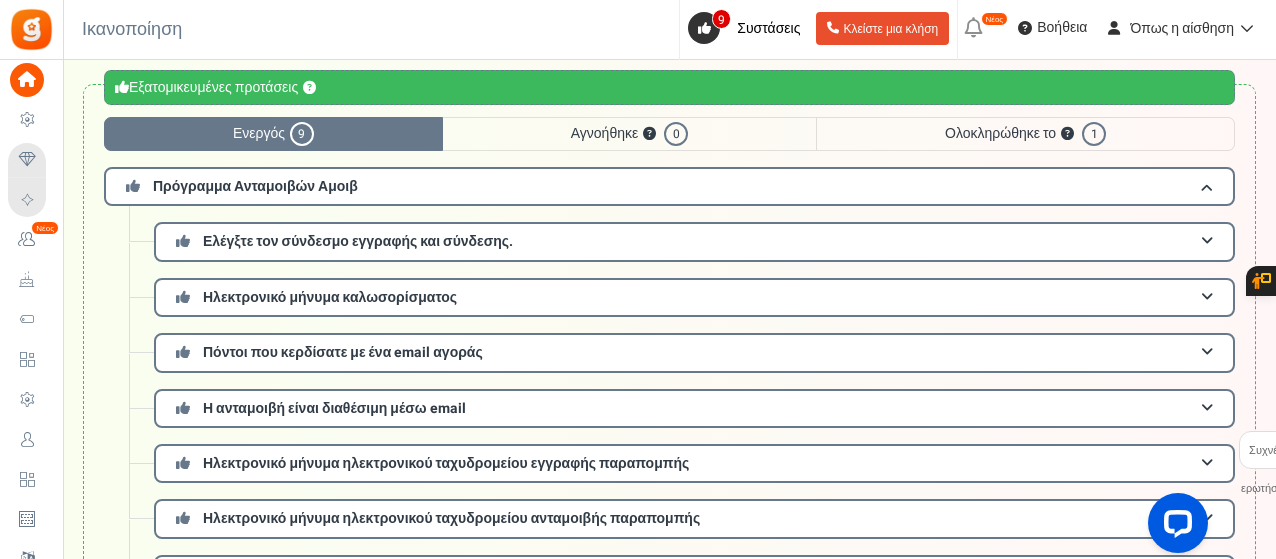 scroll, scrollTop: 0, scrollLeft: 0, axis: both 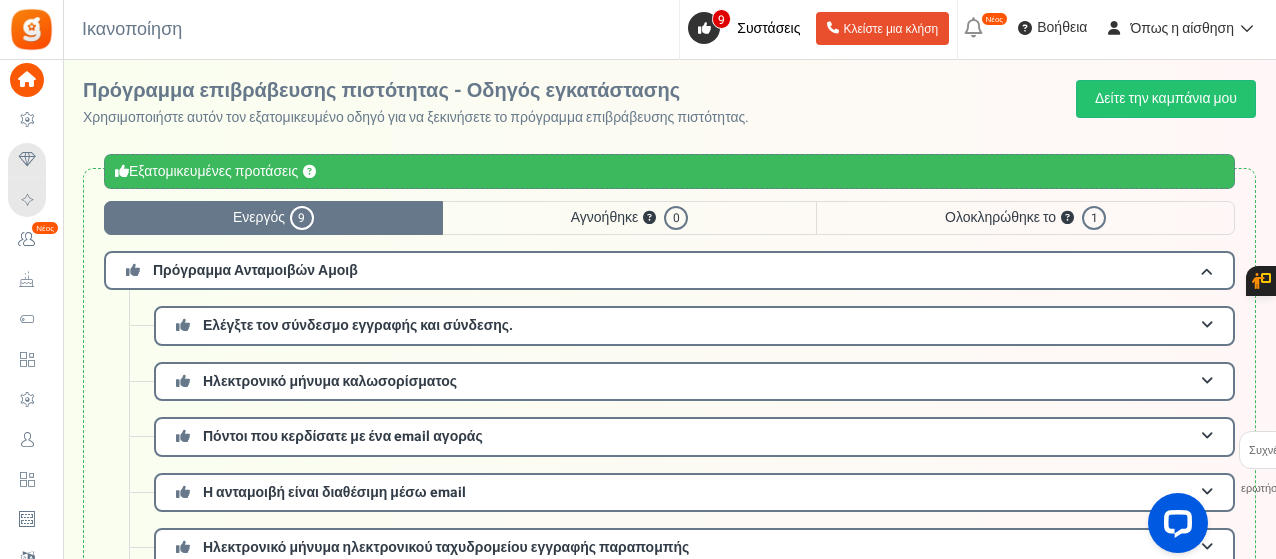 click on "Εξατομικευμένες προτάσεις" at bounding box center (213, 171) 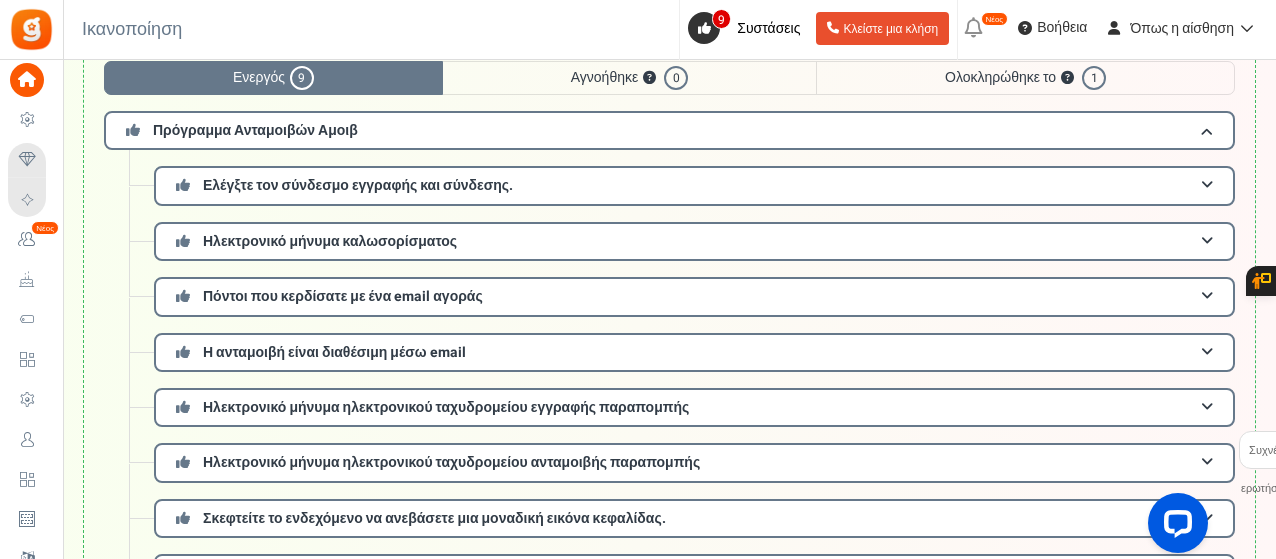 scroll, scrollTop: 200, scrollLeft: 0, axis: vertical 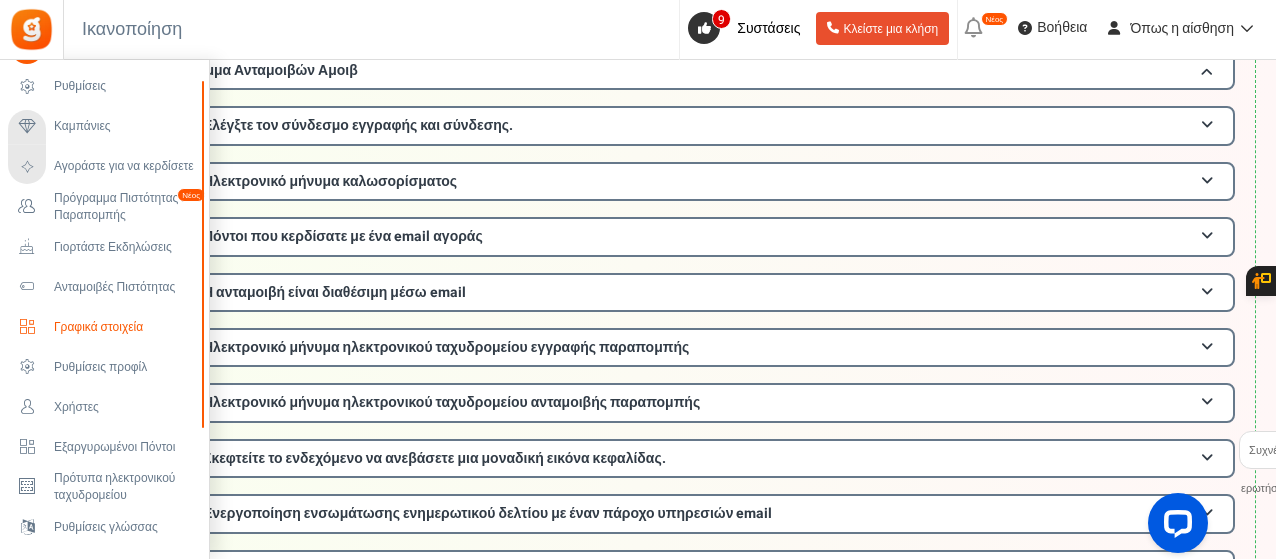 click on "Γραφικά στοιχεία" at bounding box center [104, 327] 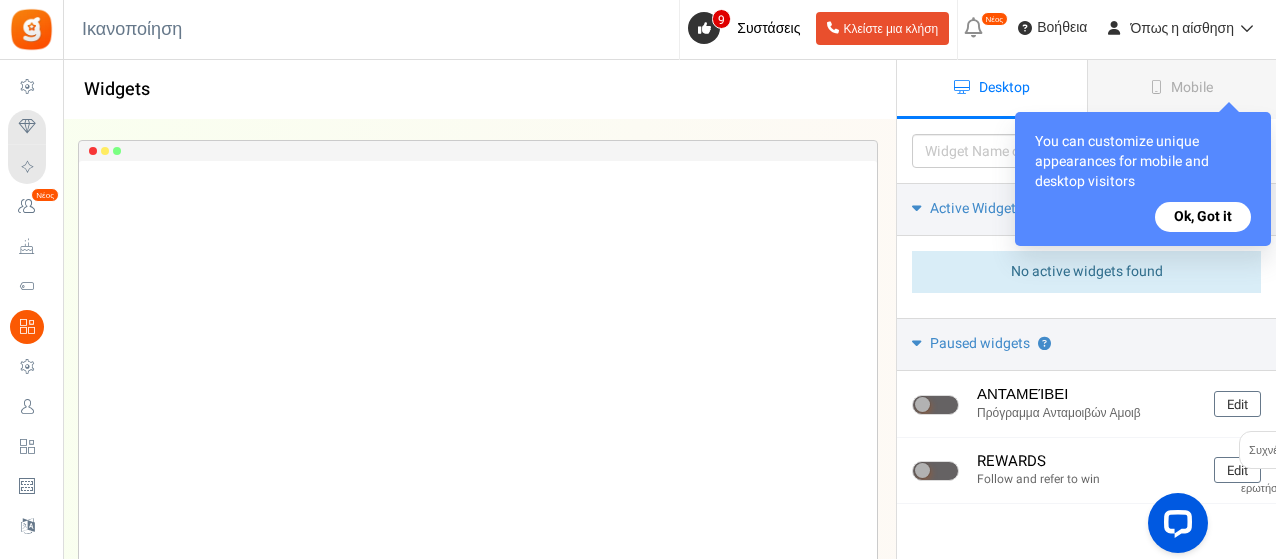 scroll, scrollTop: 0, scrollLeft: 0, axis: both 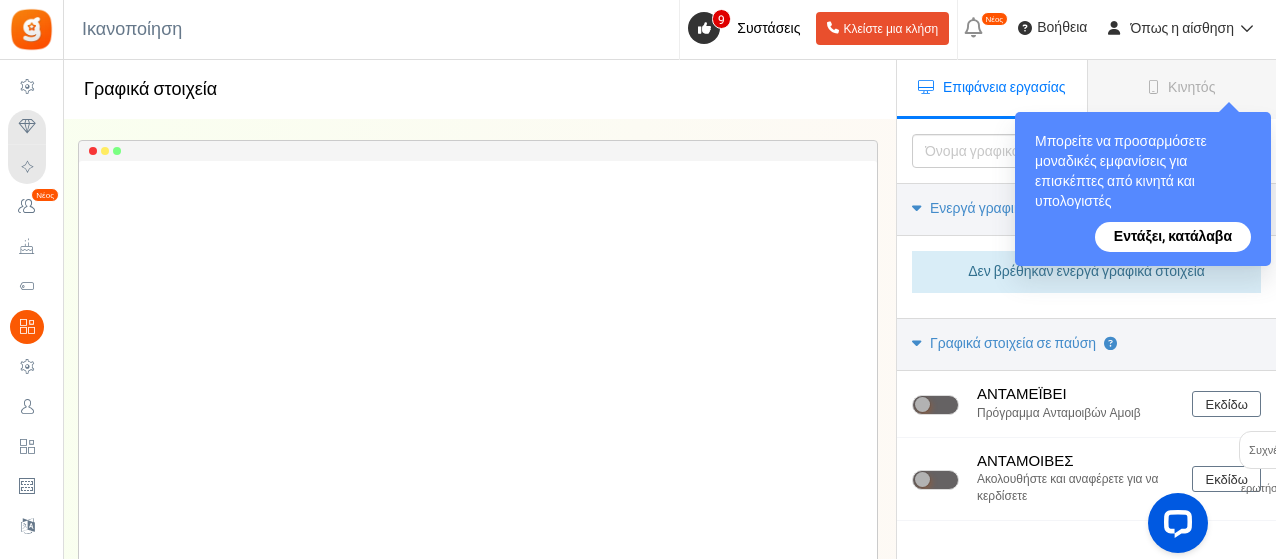 click on "Εντάξει, κατάλαβα" at bounding box center (1173, 236) 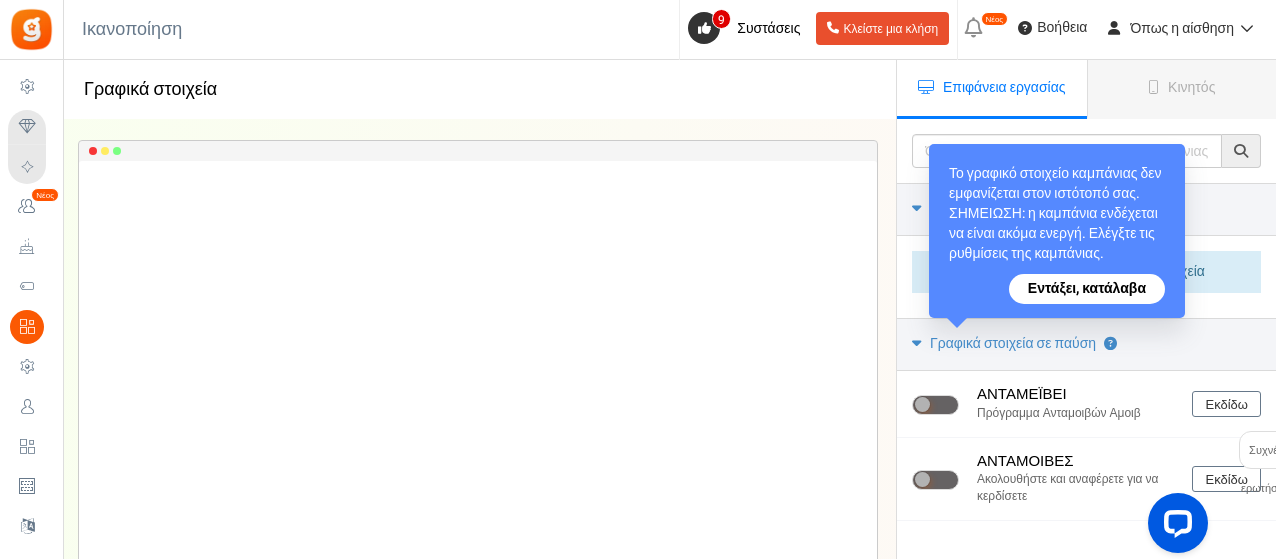 click on "Εντάξει, κατάλαβα" at bounding box center [1087, 288] 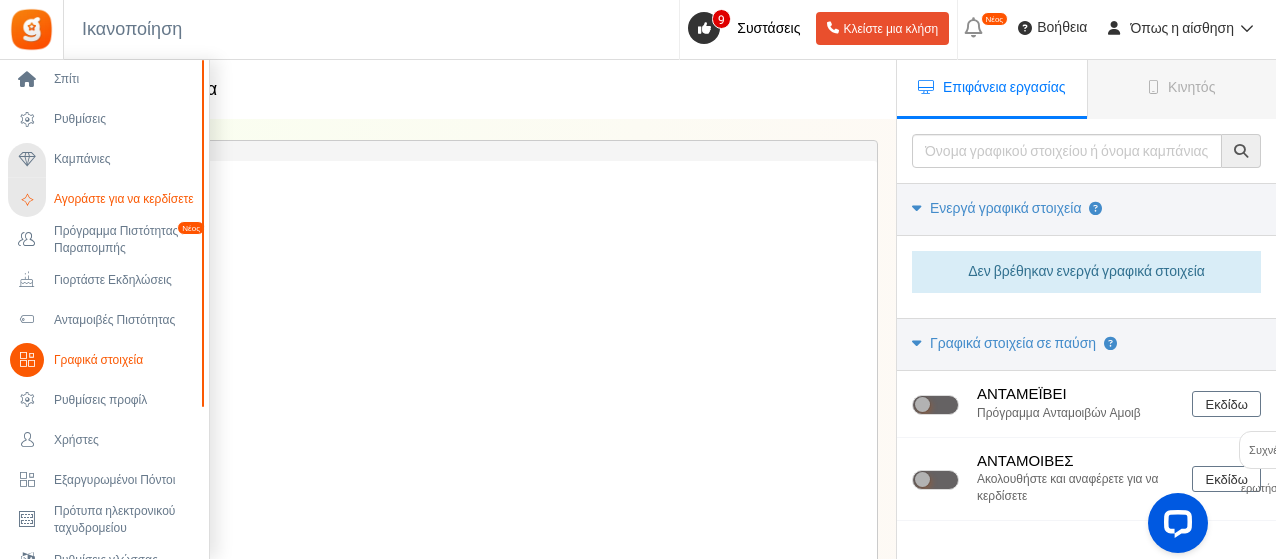 click on "Αγοράστε για να κερδίσετε" at bounding box center [124, 199] 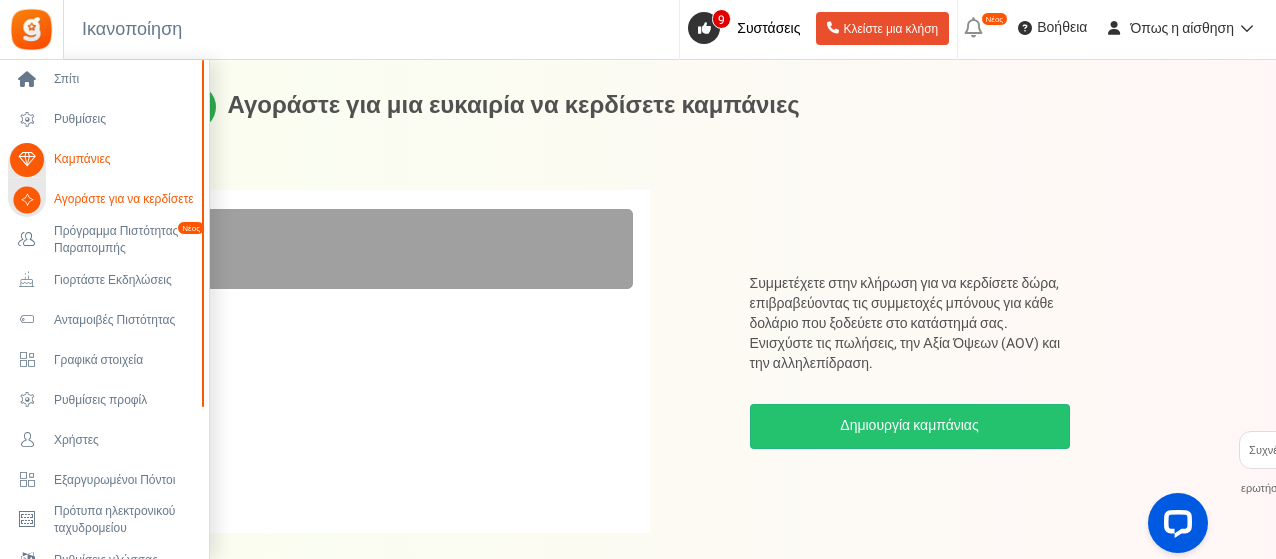 scroll, scrollTop: 0, scrollLeft: 0, axis: both 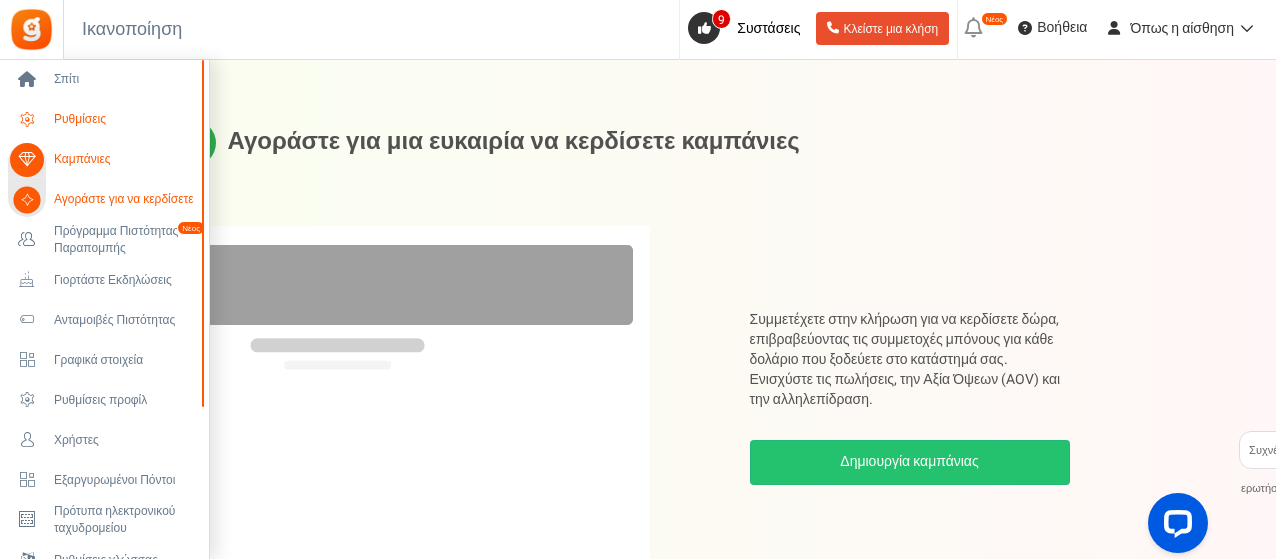 click at bounding box center (27, 120) 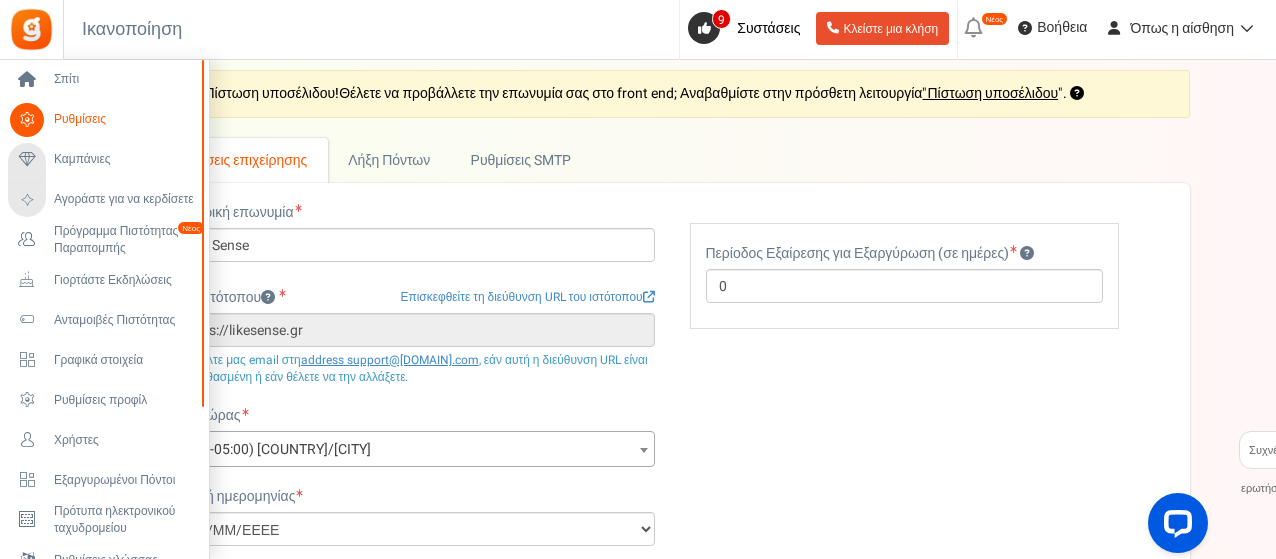 scroll, scrollTop: 0, scrollLeft: 0, axis: both 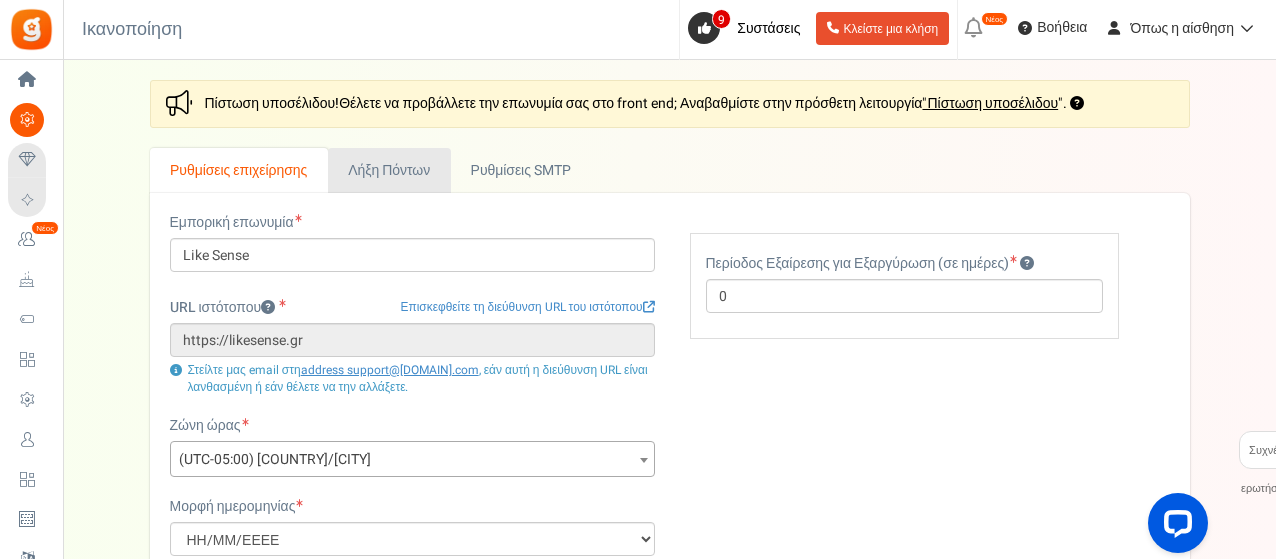 click on "Λήξη Πόντων" at bounding box center [389, 170] 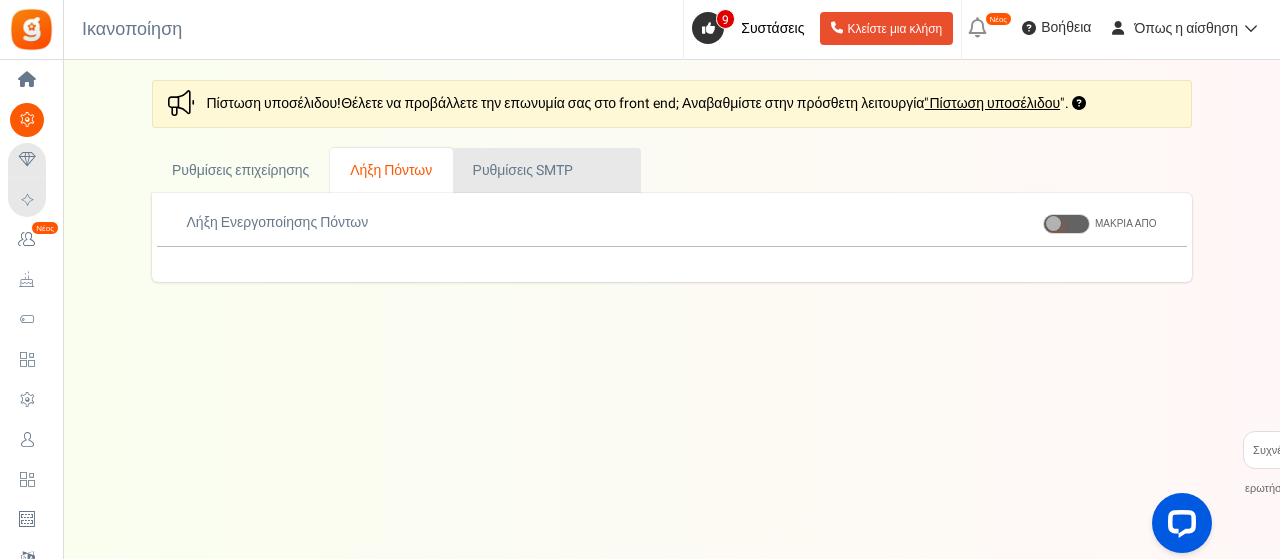 click on "Ρυθμίσεις SMTP" at bounding box center [0, 0] 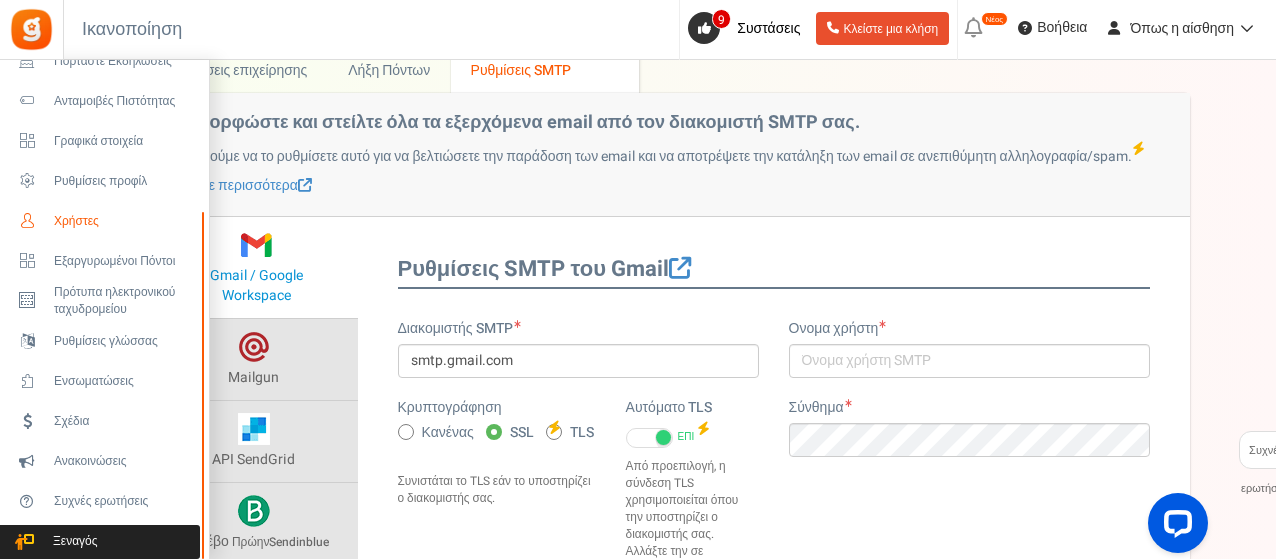 scroll, scrollTop: 200, scrollLeft: 0, axis: vertical 